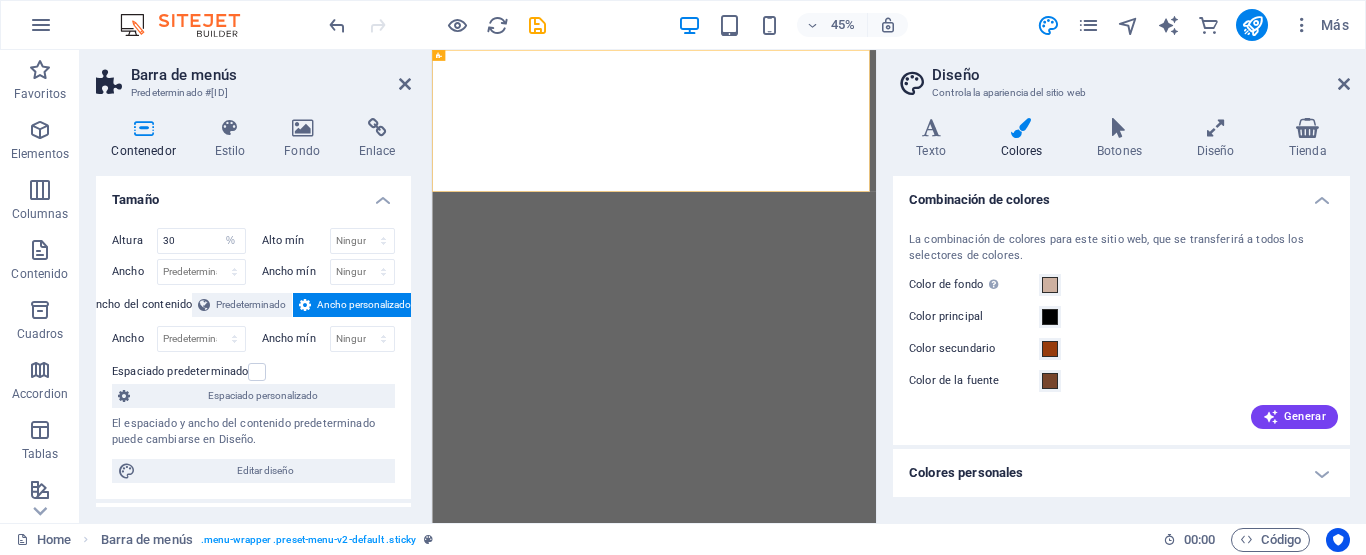 select on "%" 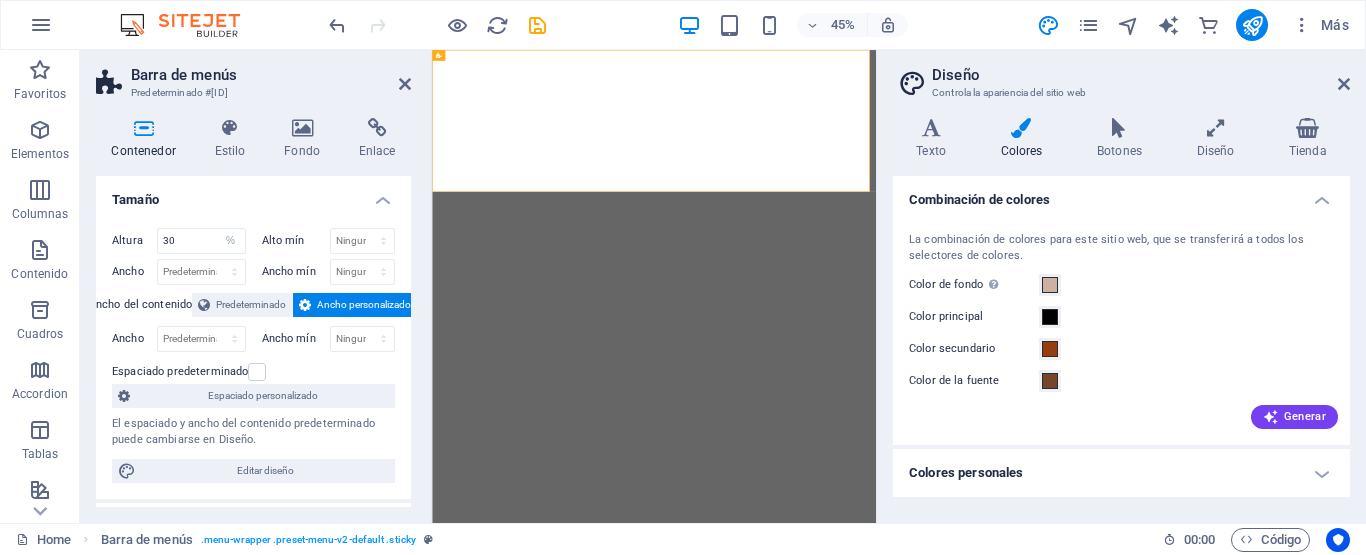 scroll, scrollTop: 0, scrollLeft: 0, axis: both 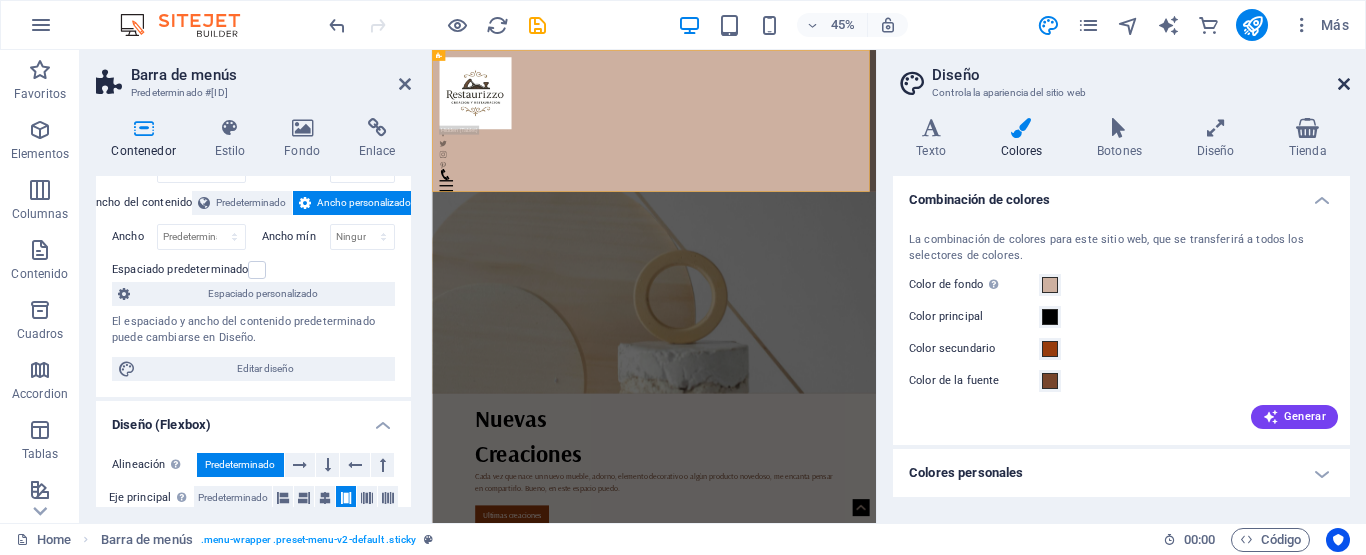 drag, startPoint x: 950, startPoint y: 32, endPoint x: 1344, endPoint y: 83, distance: 397.28705 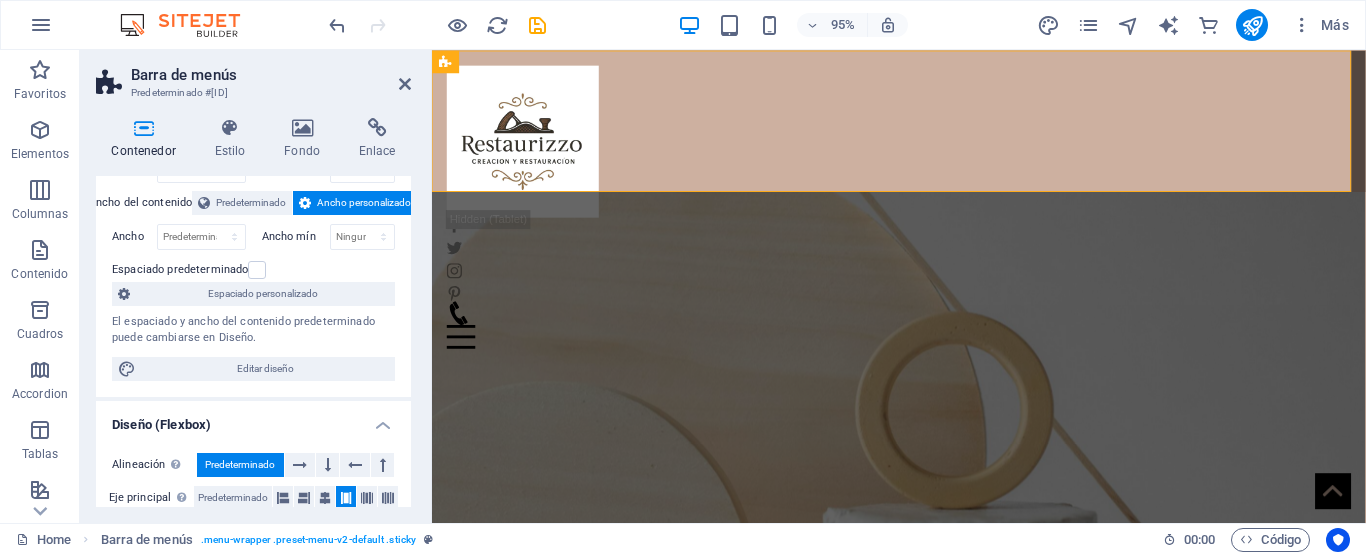 scroll, scrollTop: 0, scrollLeft: 0, axis: both 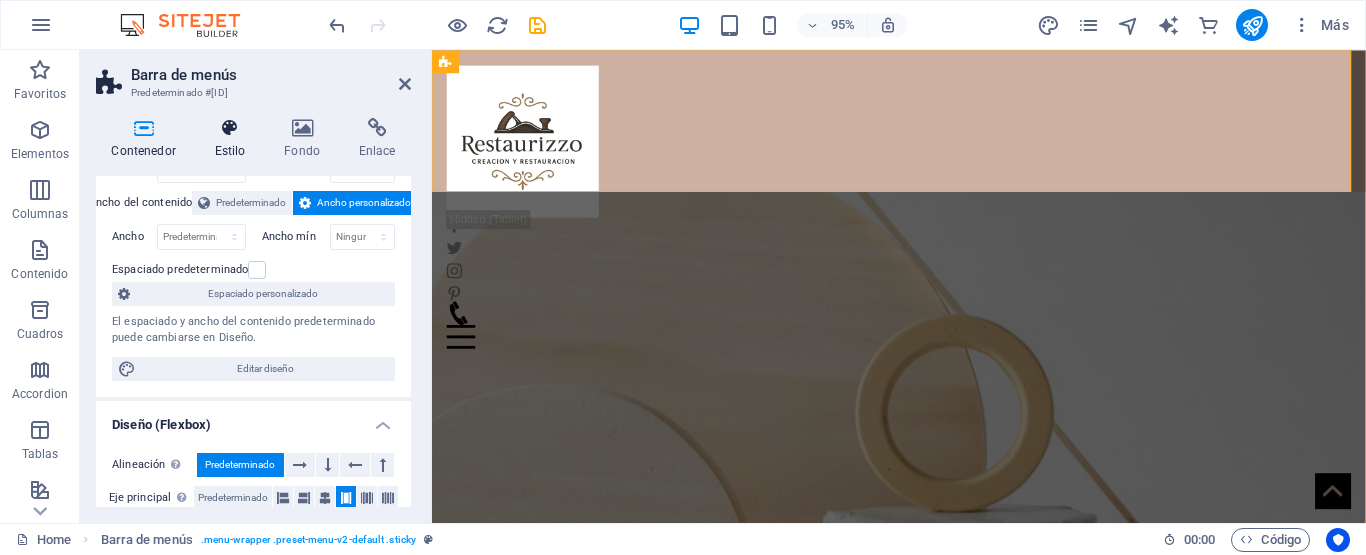 click at bounding box center [230, 128] 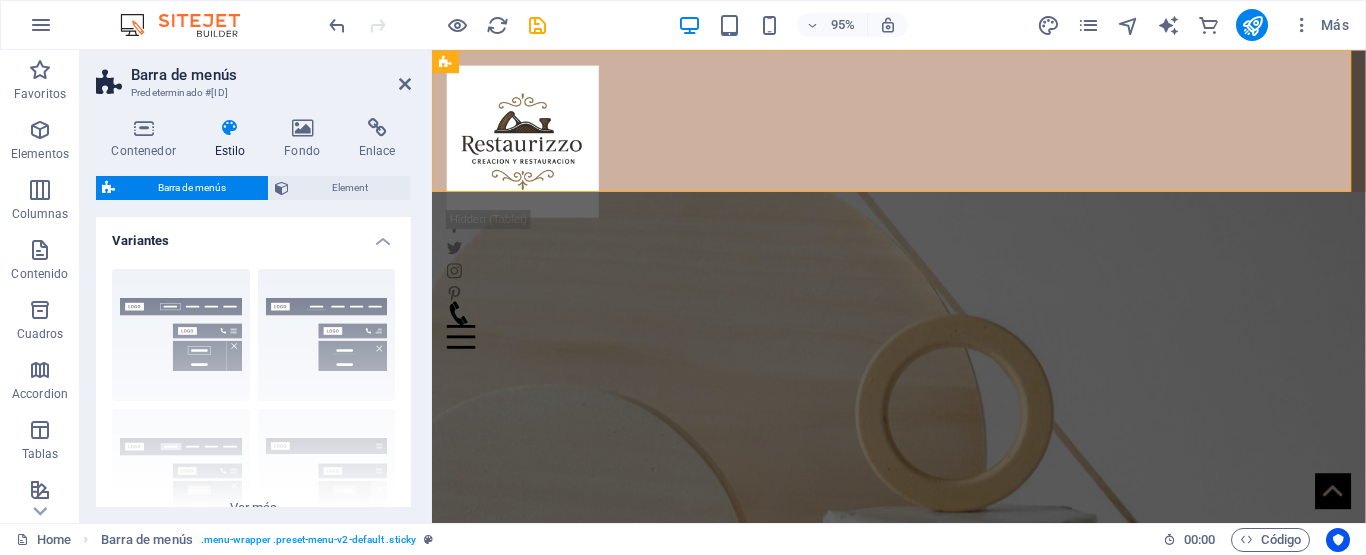 click on "Barra de menús" at bounding box center (191, 188) 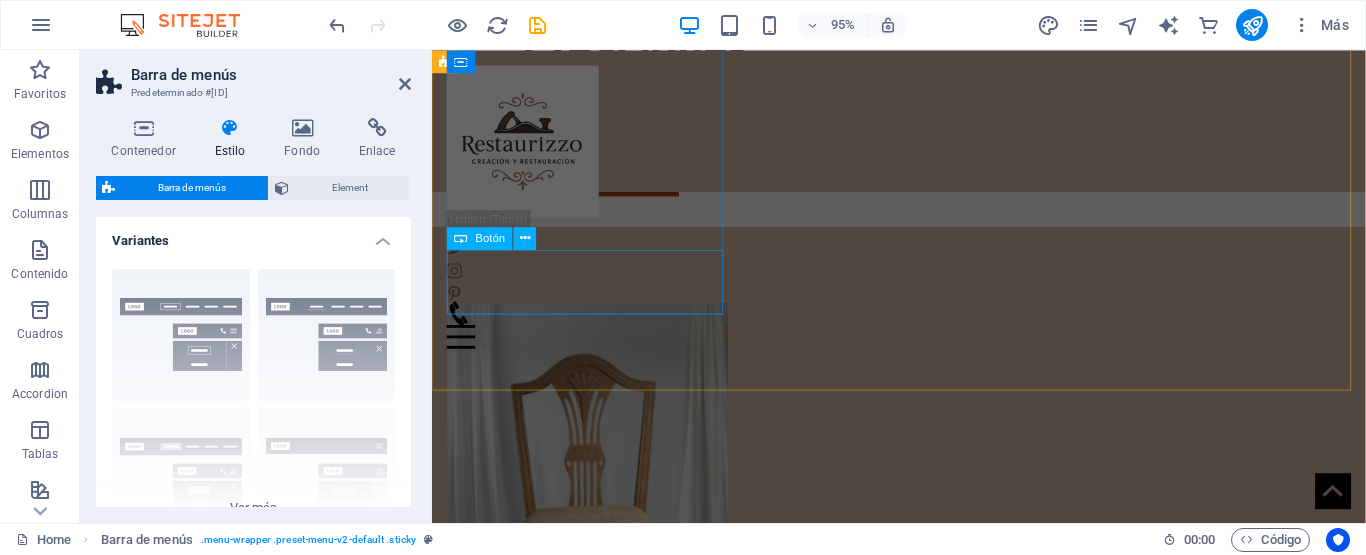 scroll, scrollTop: 800, scrollLeft: 0, axis: vertical 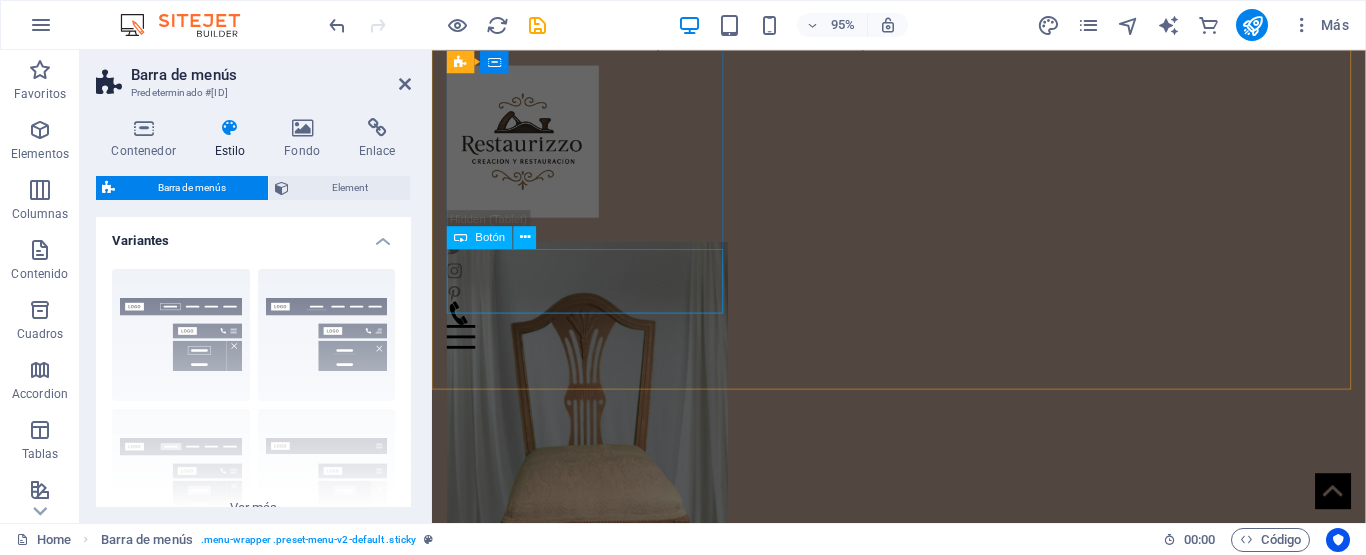click on "Sillas, sillones y más" at bounding box center [596, 686] 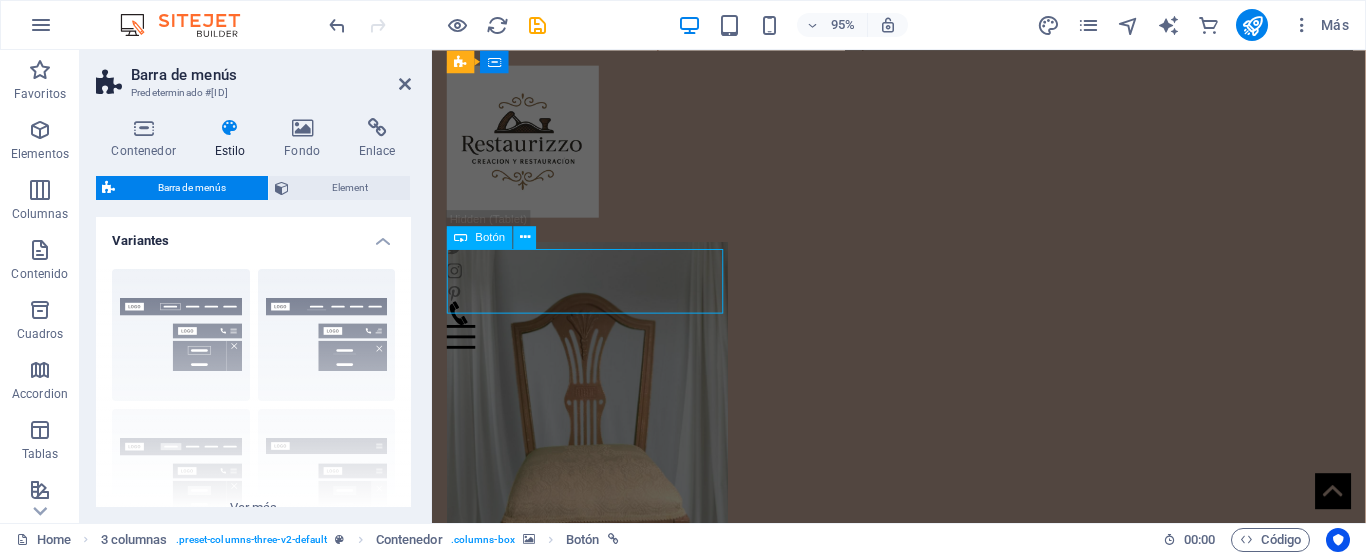 scroll, scrollTop: 793, scrollLeft: 0, axis: vertical 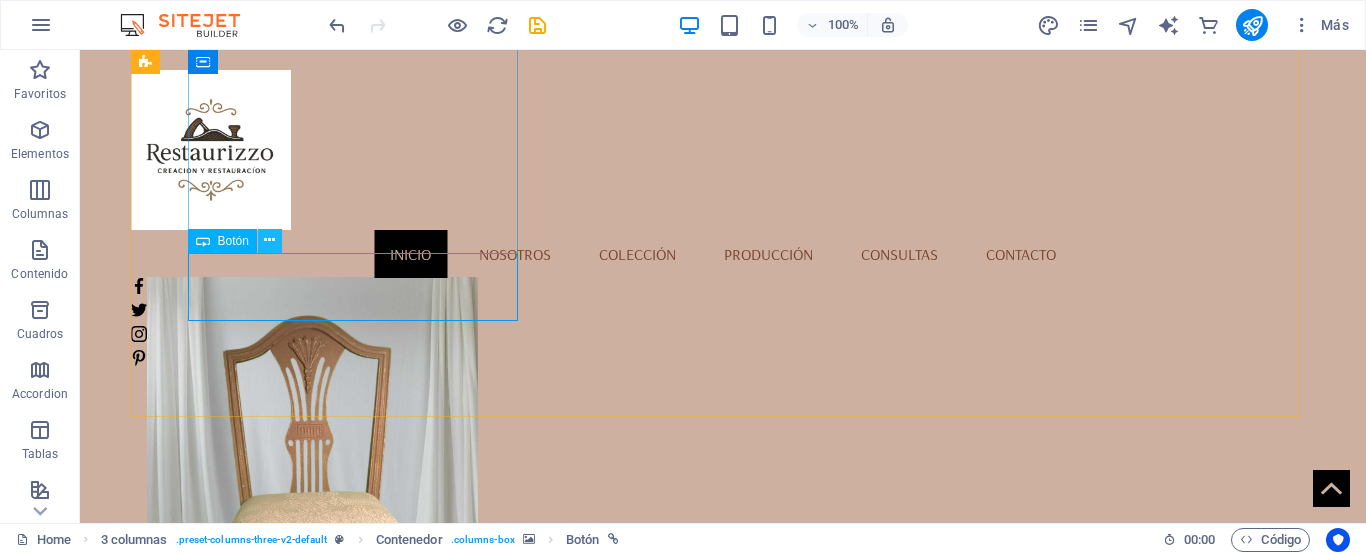 click at bounding box center [269, 240] 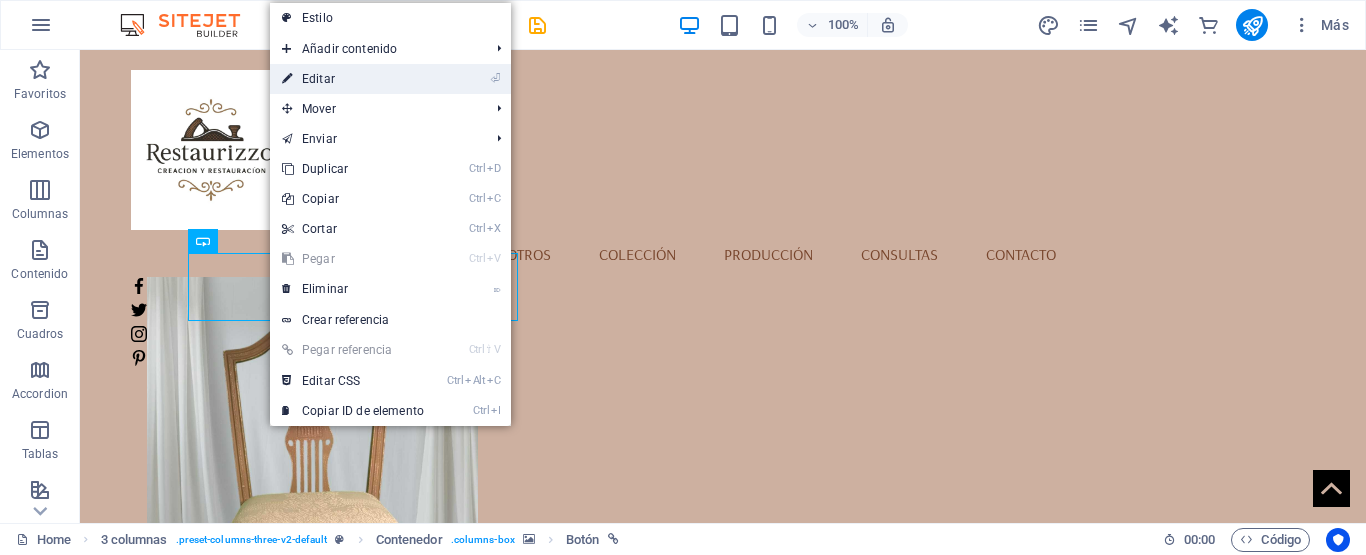 click on "⏎  Editar" at bounding box center (353, 79) 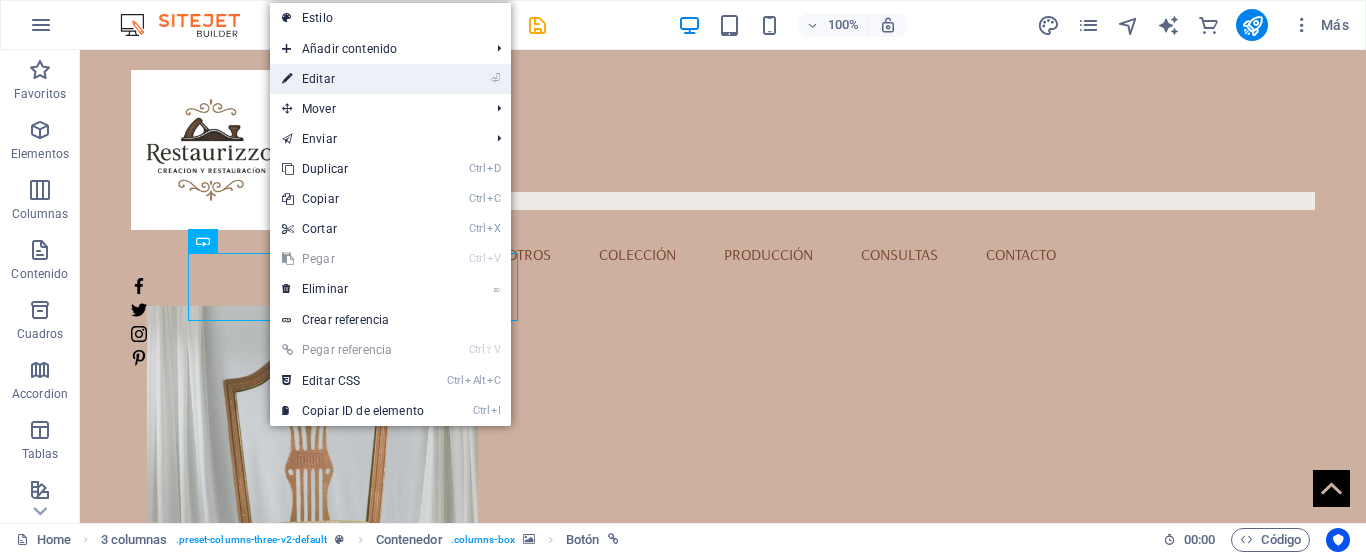 select on "%" 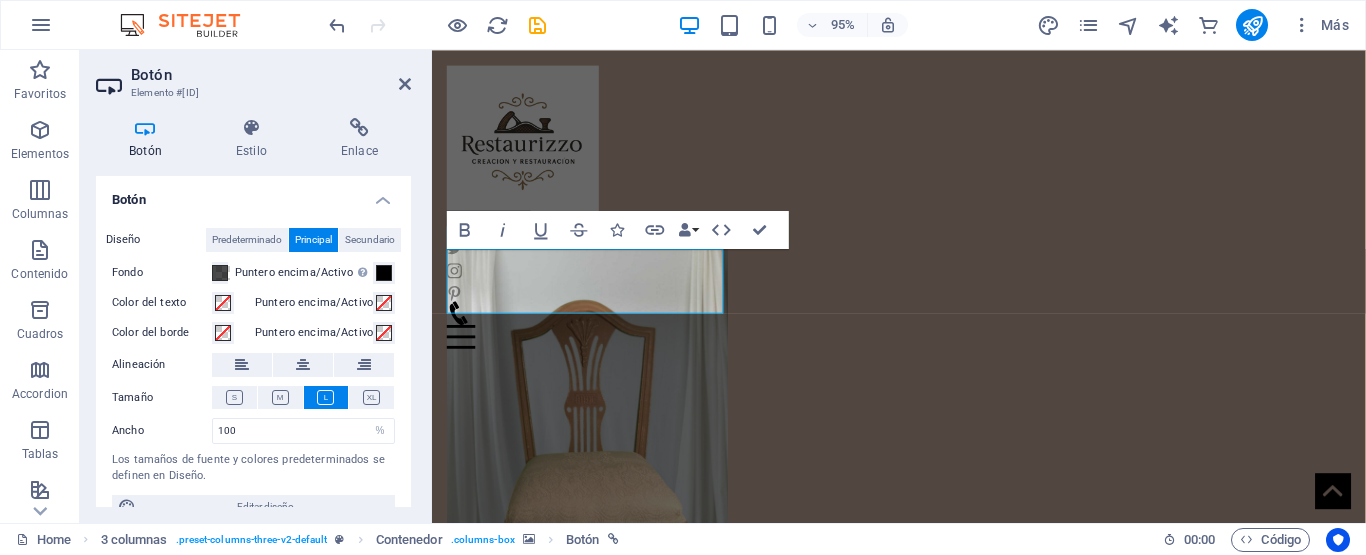 scroll, scrollTop: 800, scrollLeft: 0, axis: vertical 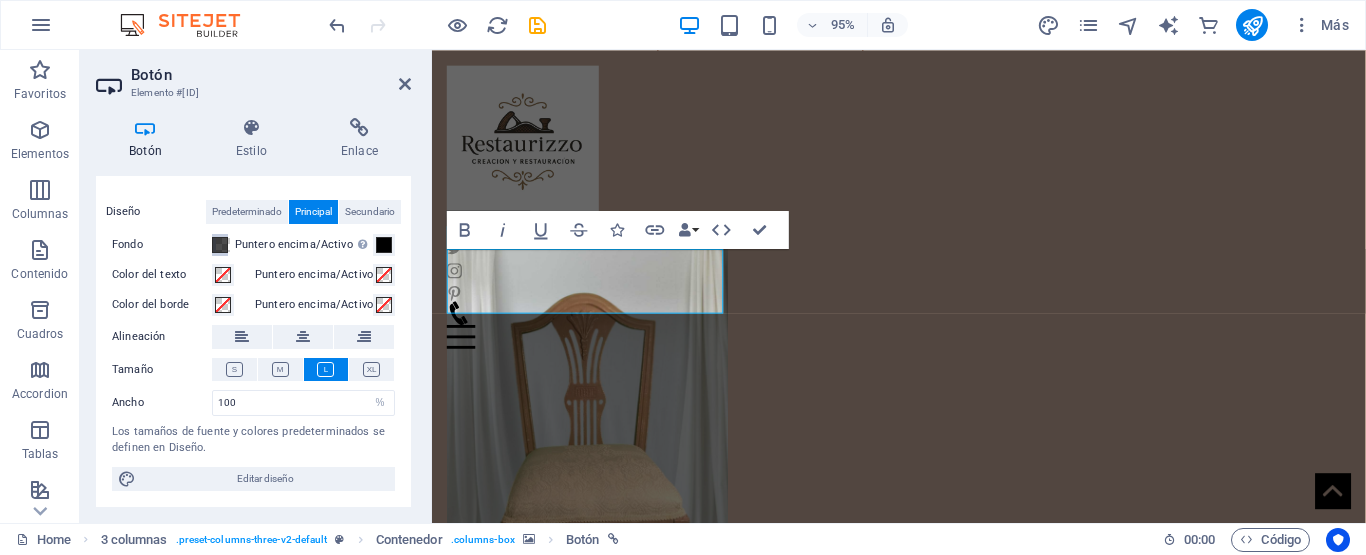 click at bounding box center (220, 245) 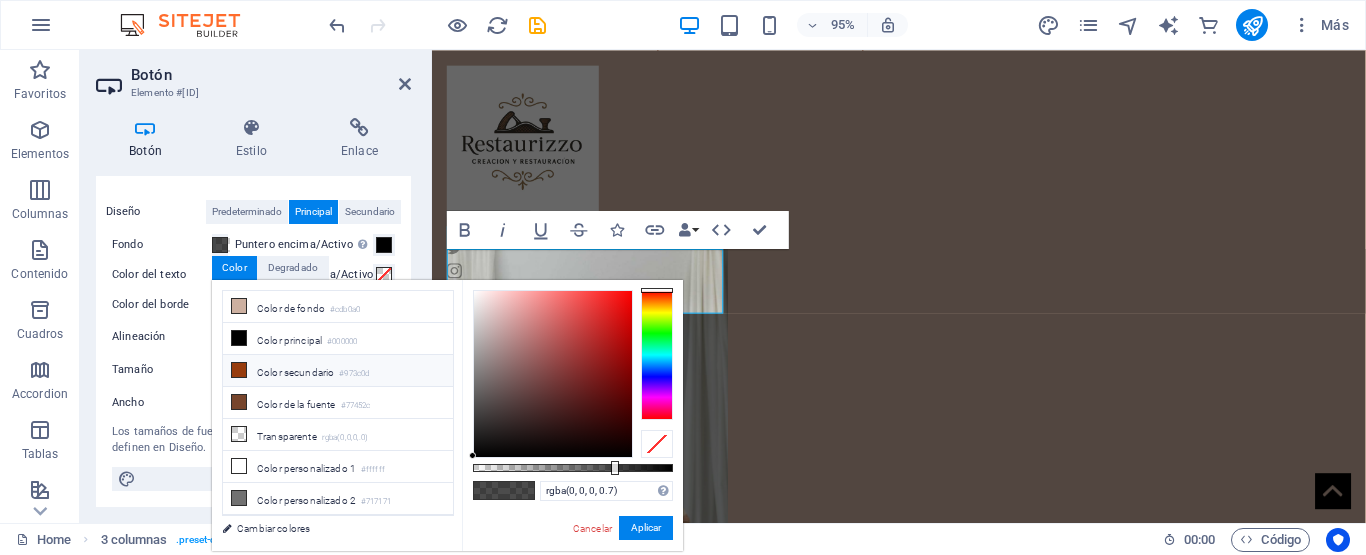 click at bounding box center [239, 370] 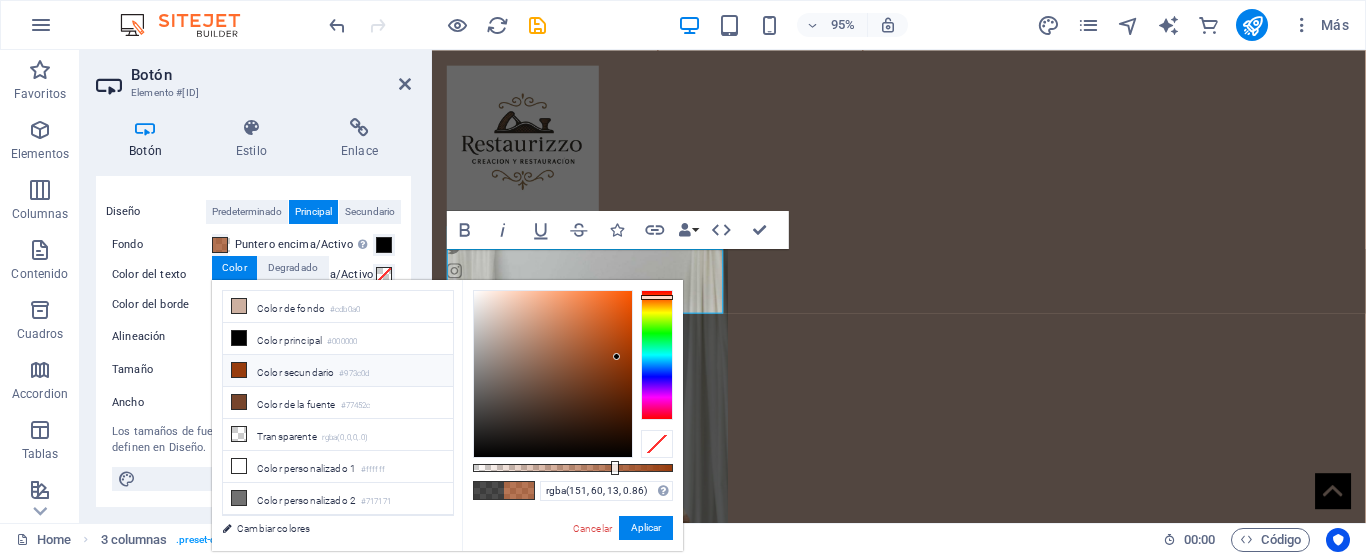 click at bounding box center [573, 468] 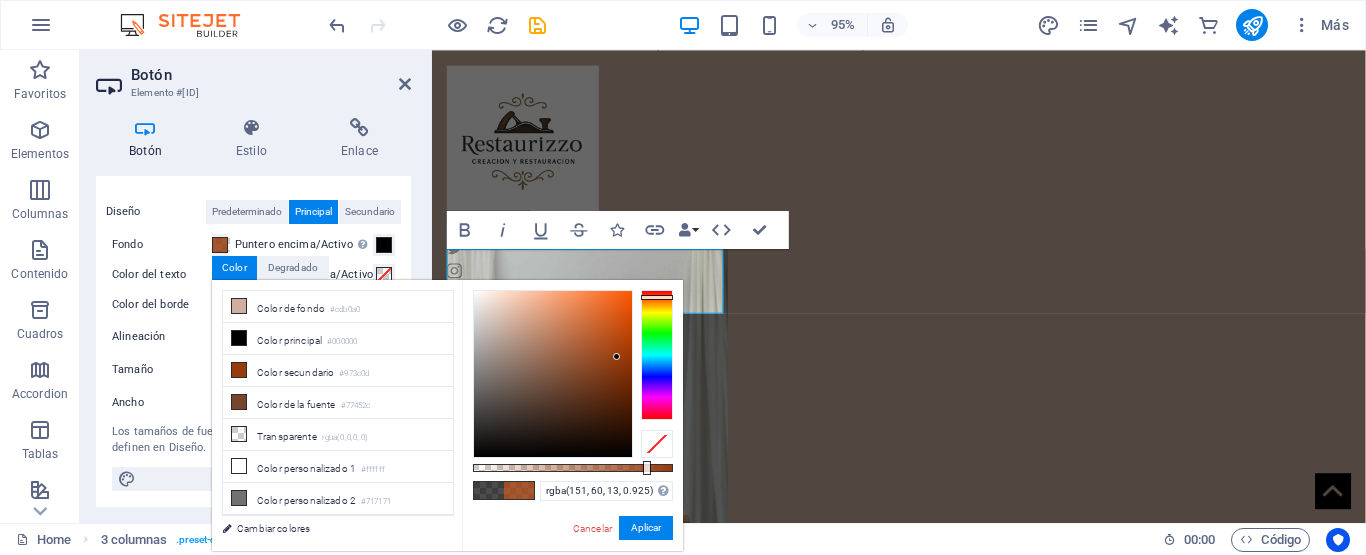 click at bounding box center (573, 468) 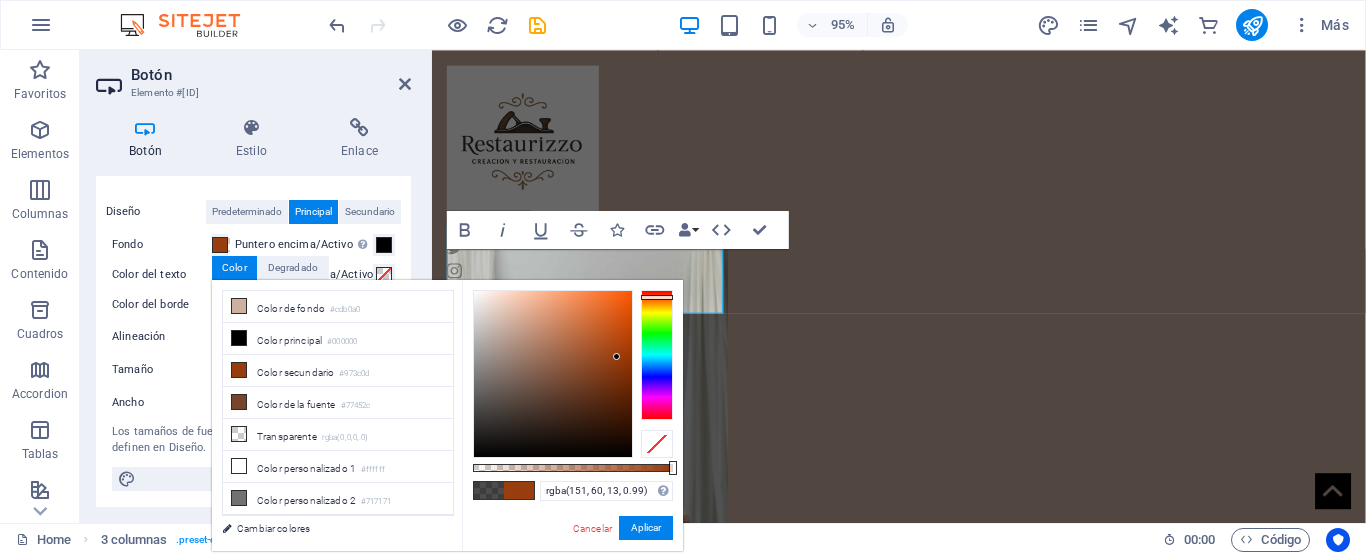 click at bounding box center [573, 468] 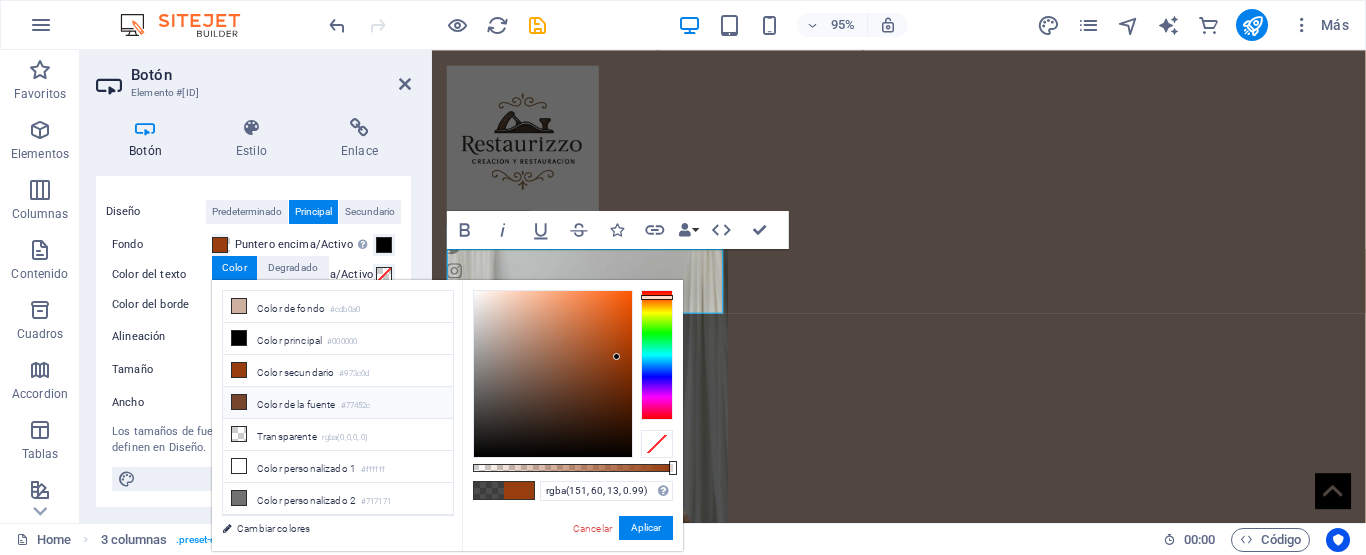 click on "Color de la fuente
#77452c" at bounding box center [338, 403] 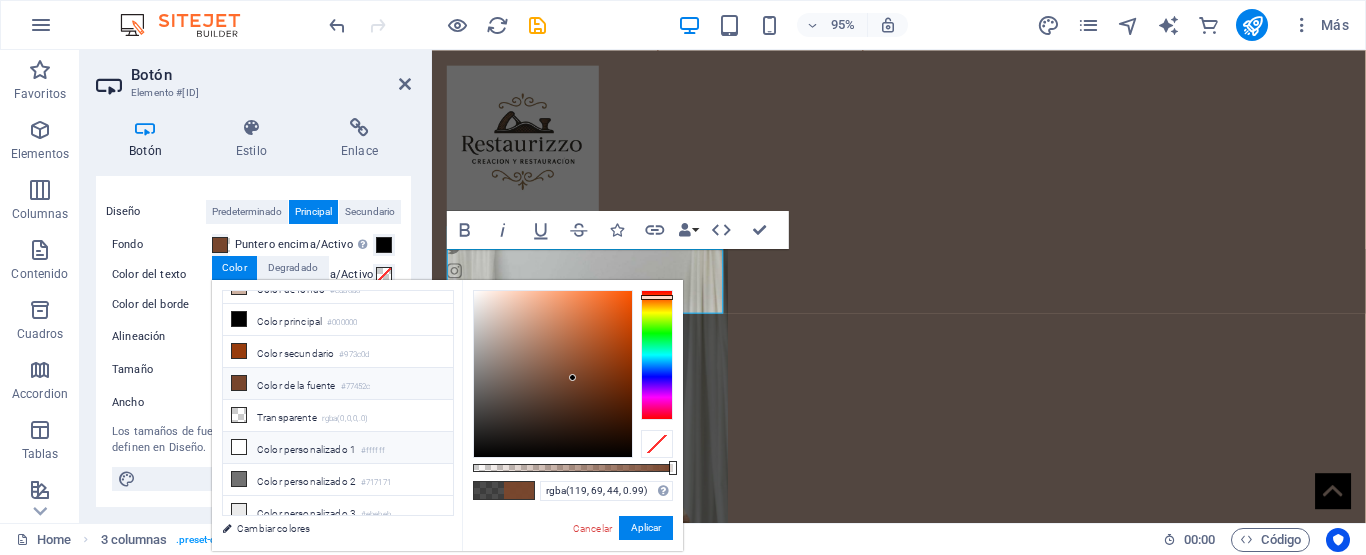 scroll, scrollTop: 24, scrollLeft: 0, axis: vertical 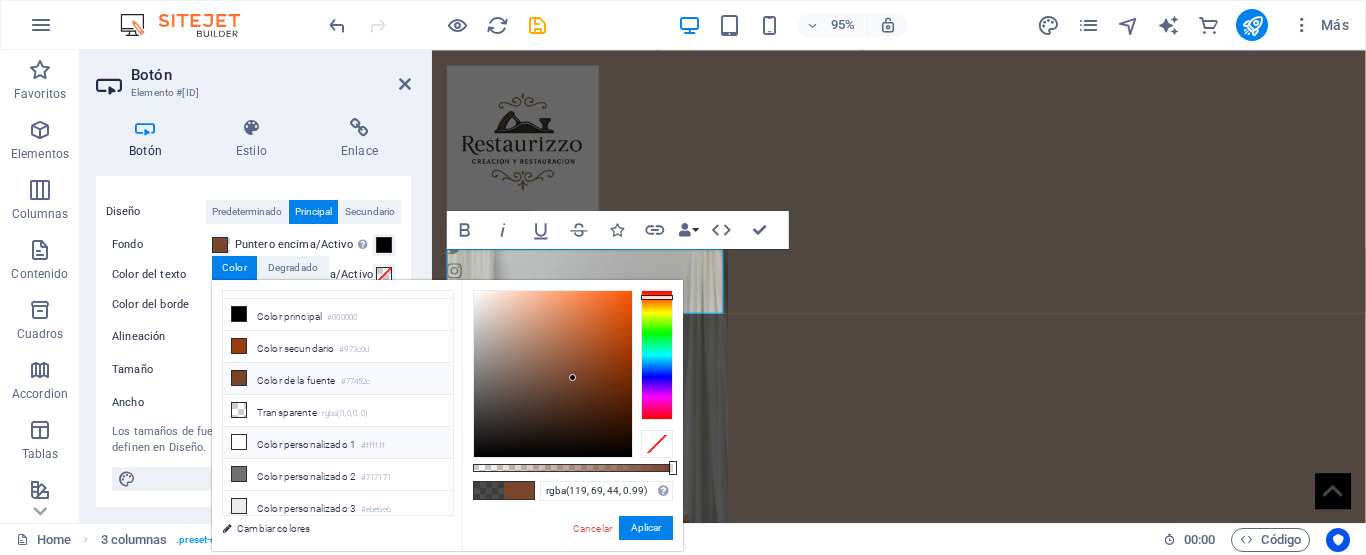 click at bounding box center (239, 442) 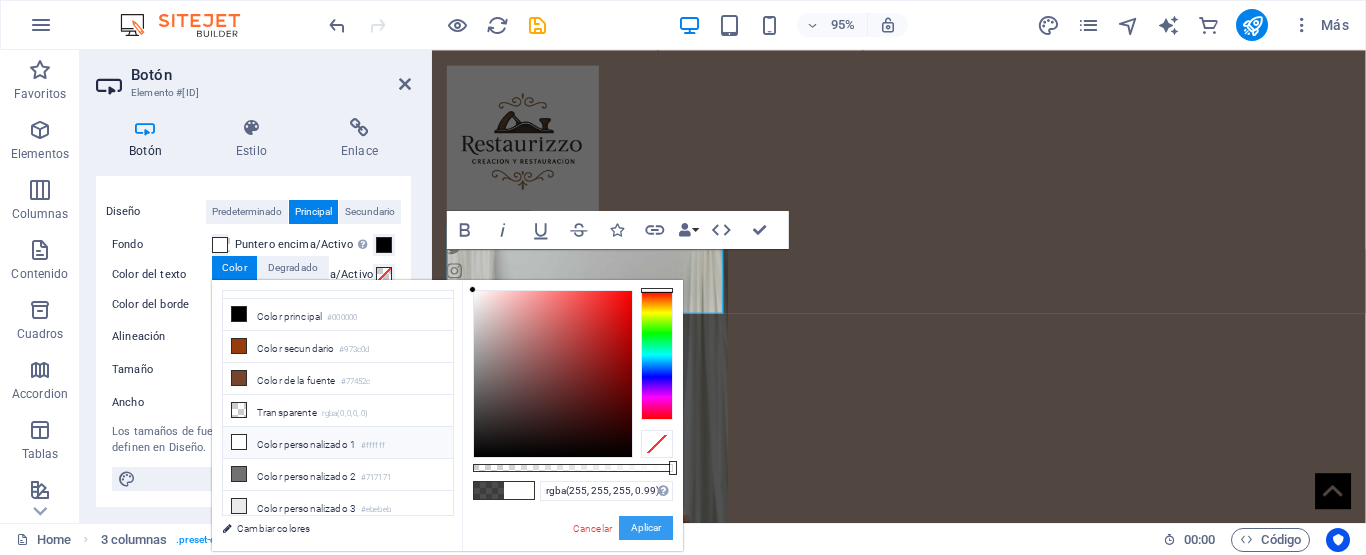 click on "Aplicar" at bounding box center [646, 528] 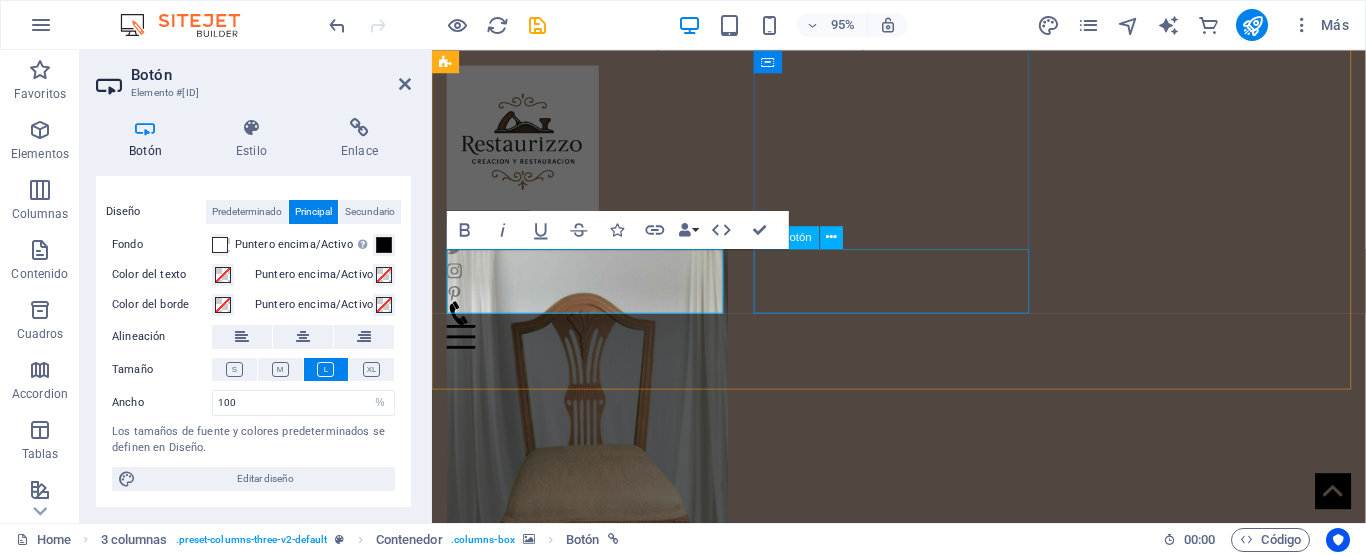 click on "Máquinas de Coser" at bounding box center (596, 1170) 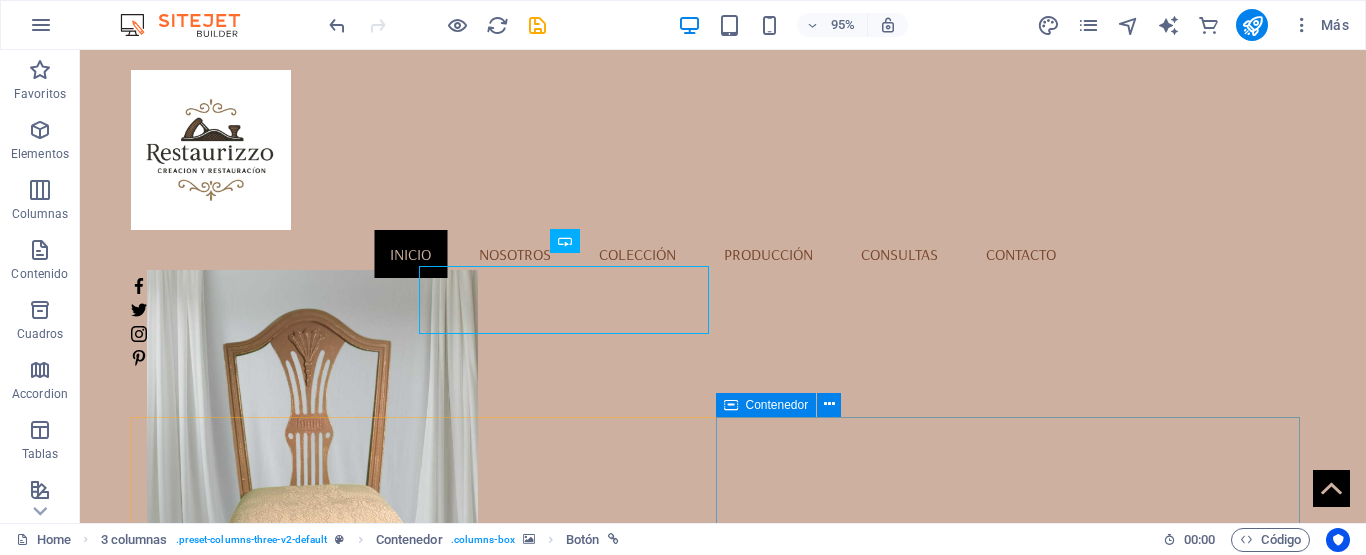 scroll, scrollTop: 793, scrollLeft: 0, axis: vertical 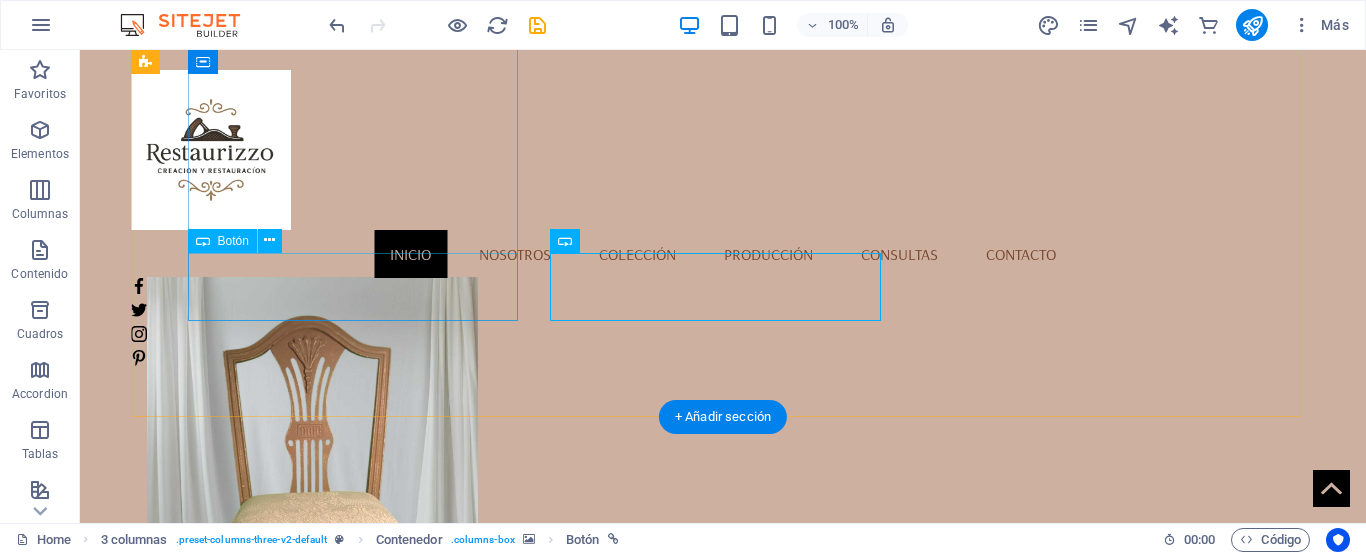 click on "Sillas, sillones y más" at bounding box center [312, 711] 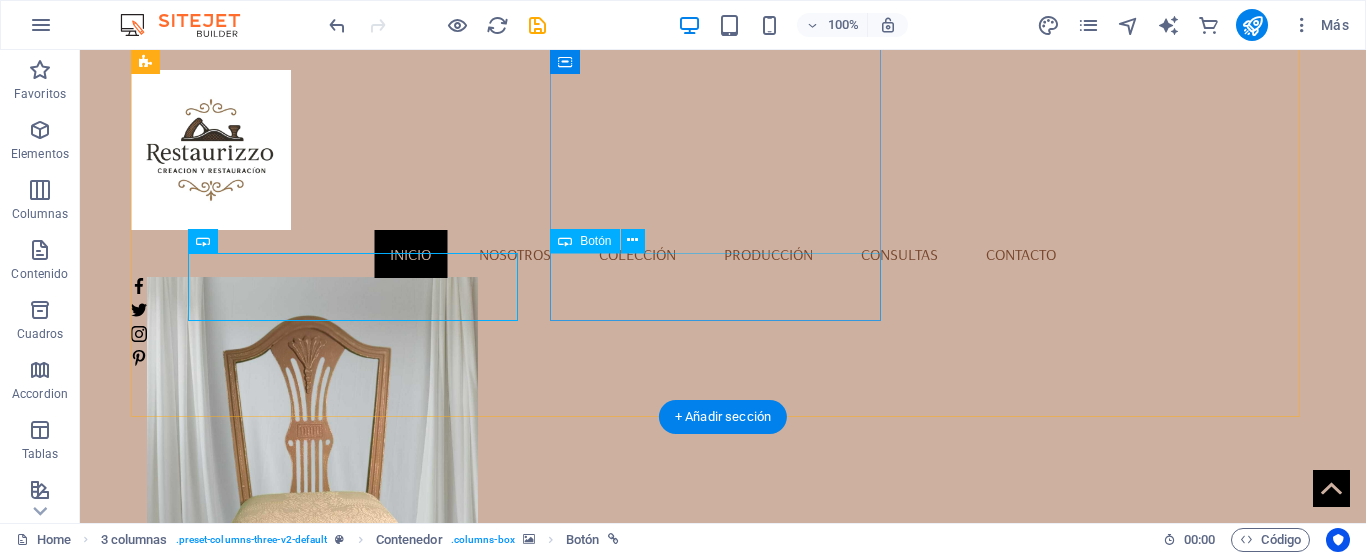 click on "Máquinas de Coser" at bounding box center (312, 1195) 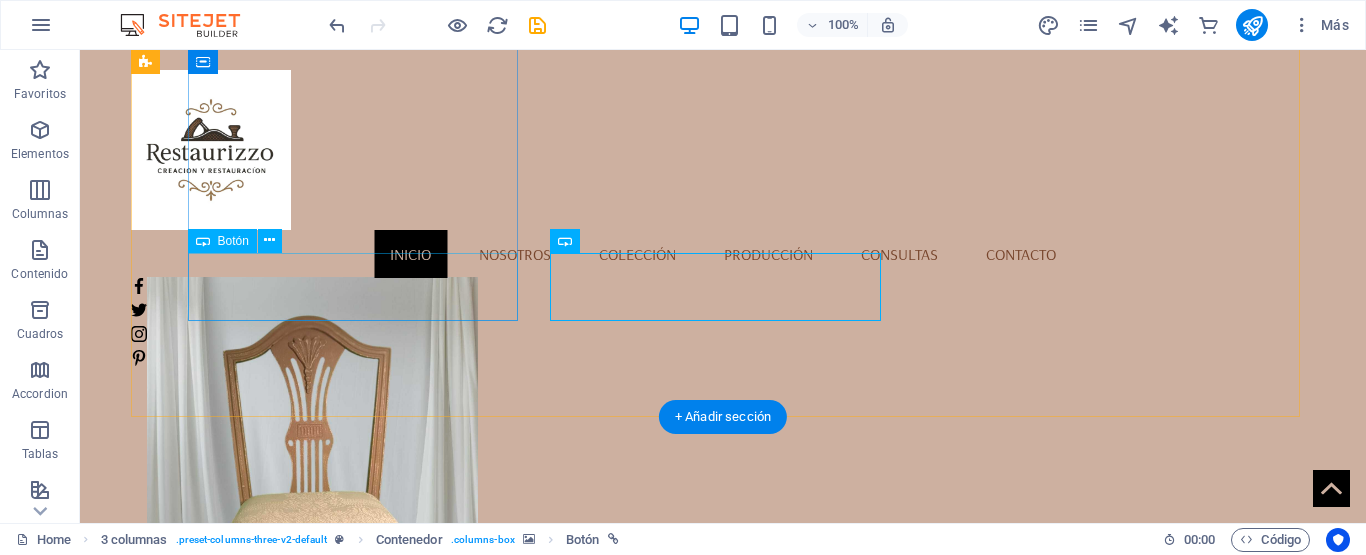 click on "Sillas, sillones y más" at bounding box center (312, 711) 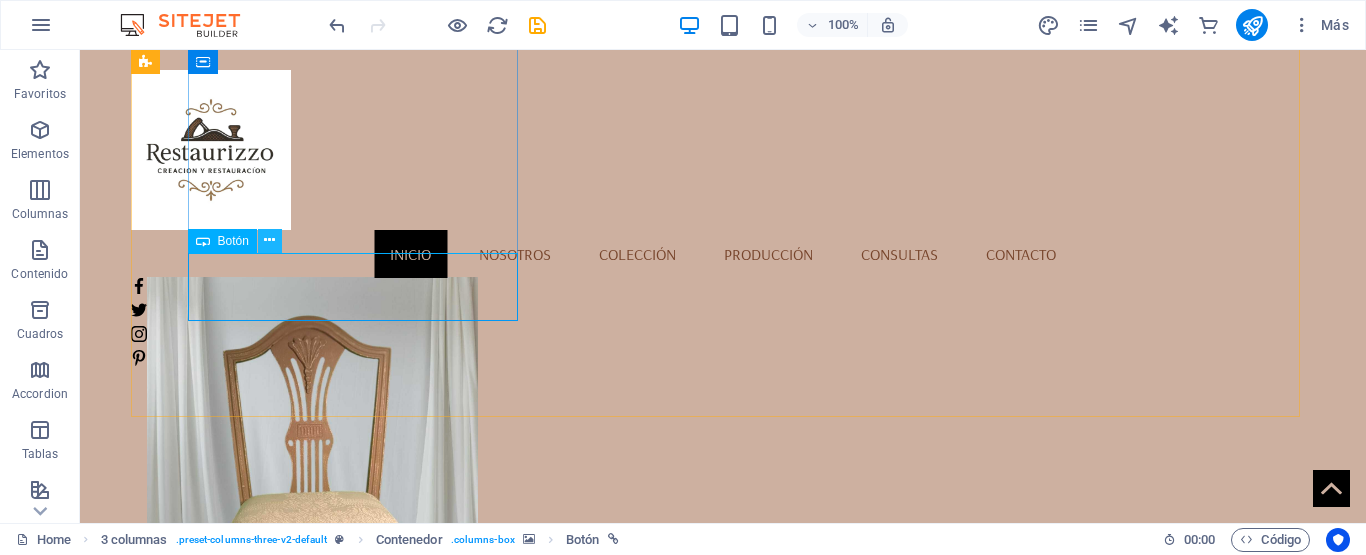 click at bounding box center [269, 240] 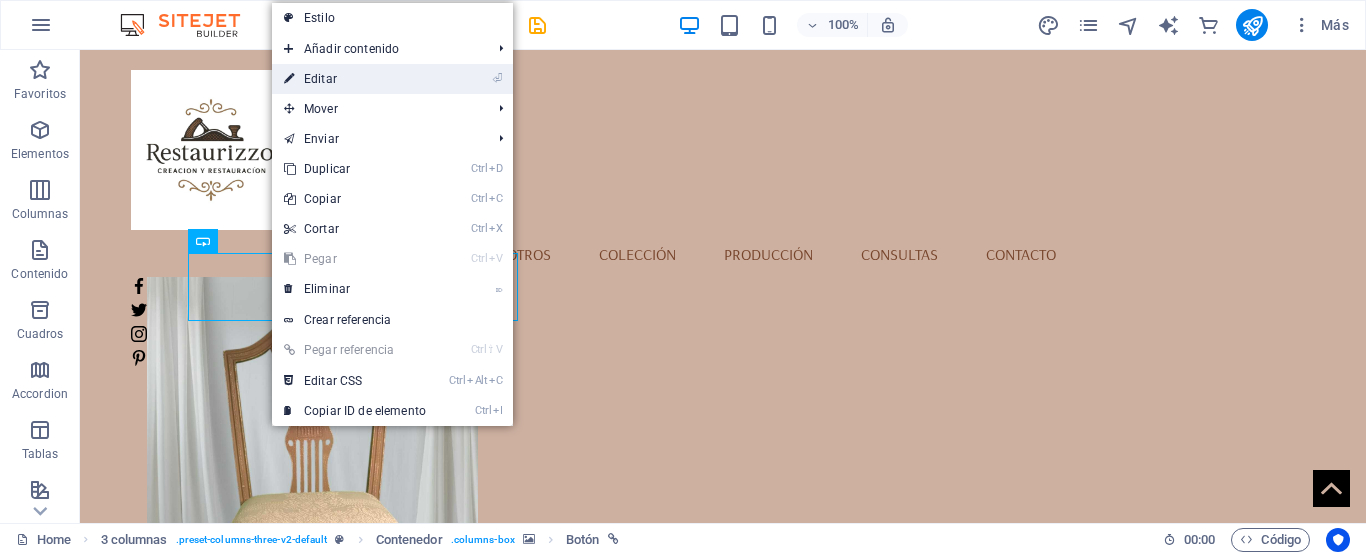 click on "⏎  Editar" at bounding box center [355, 79] 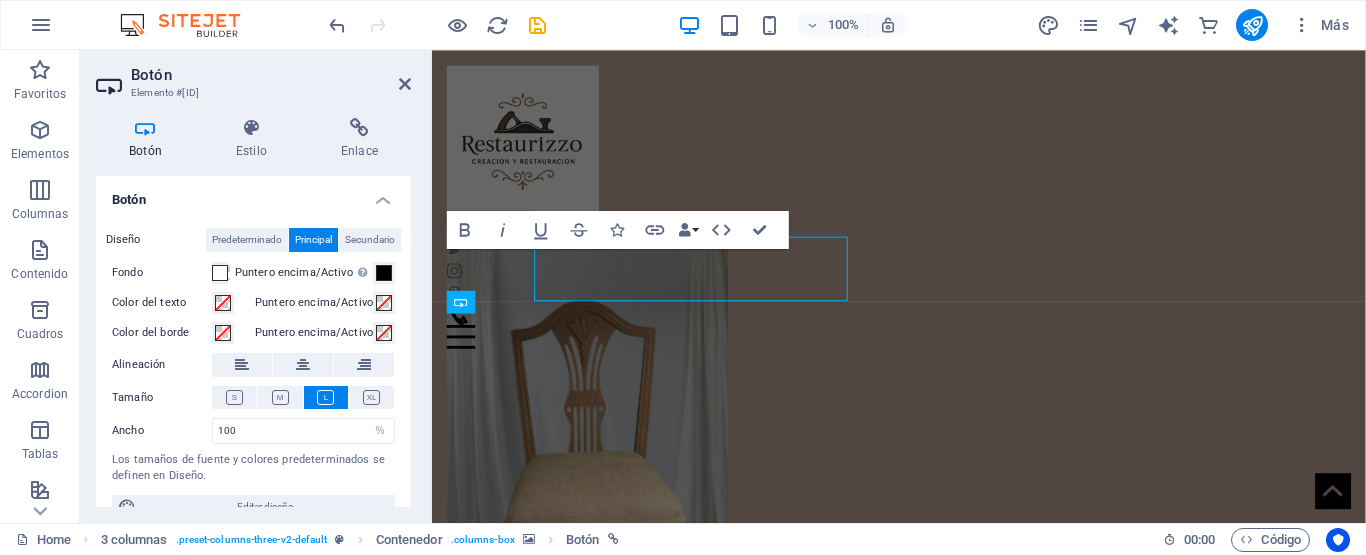 scroll, scrollTop: 800, scrollLeft: 0, axis: vertical 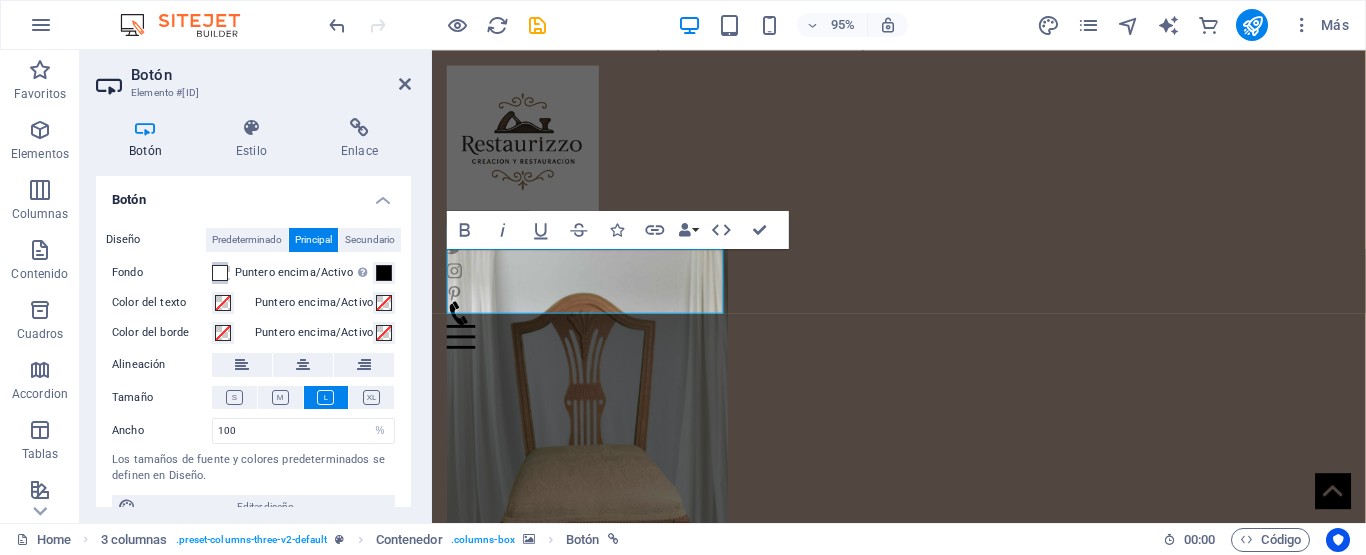click at bounding box center [220, 273] 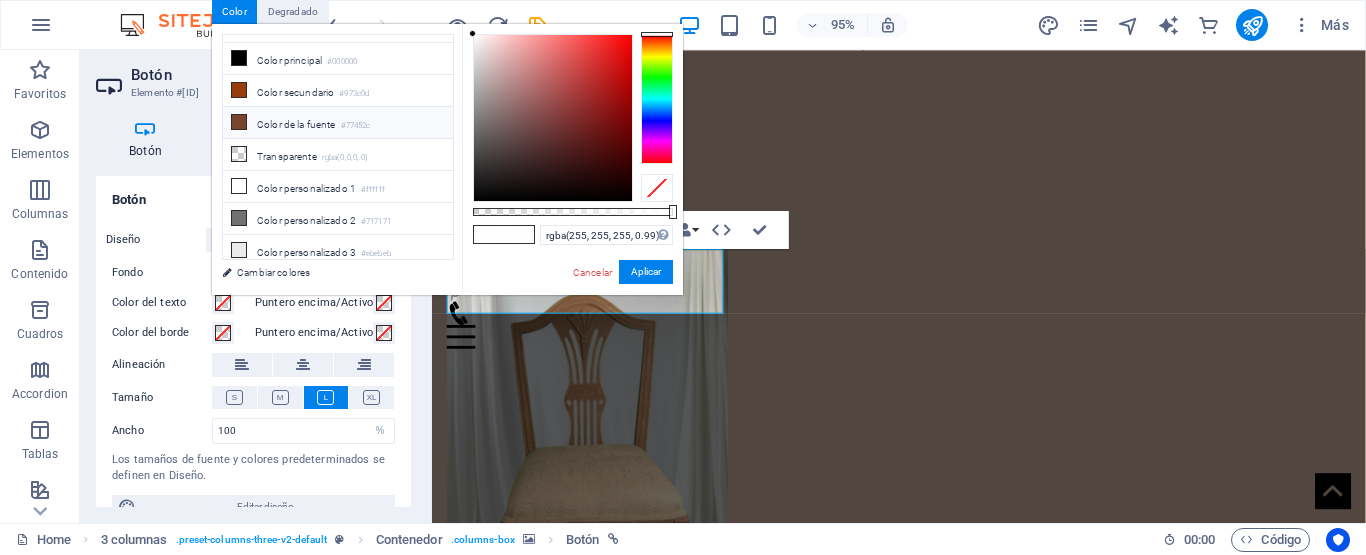 click at bounding box center (239, 122) 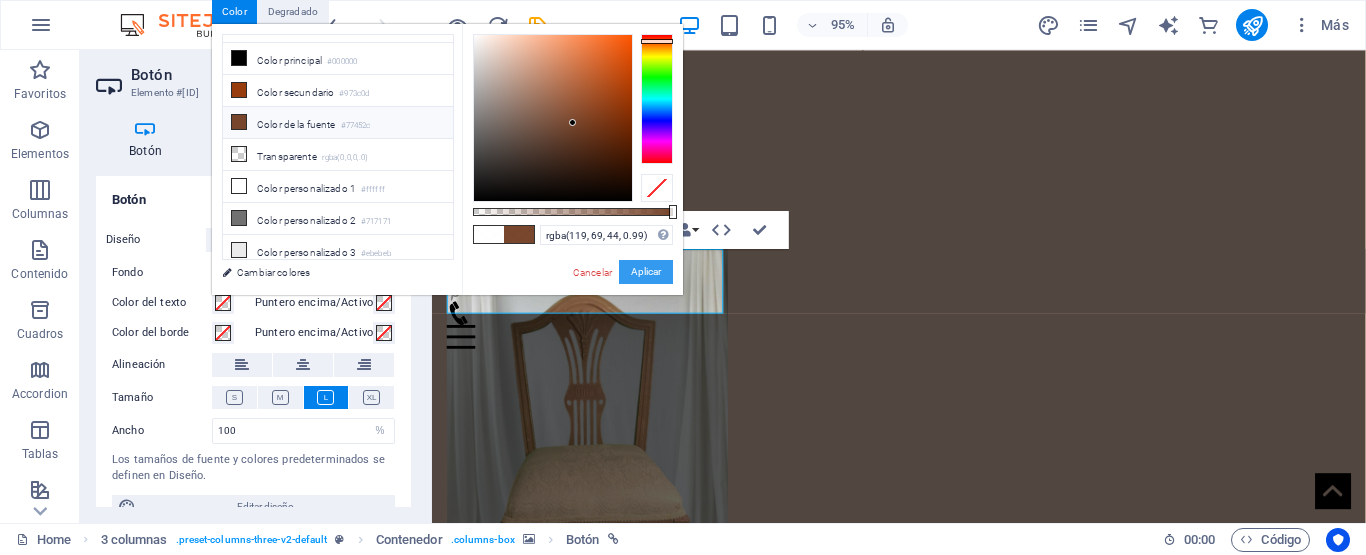 click on "Aplicar" at bounding box center [646, 272] 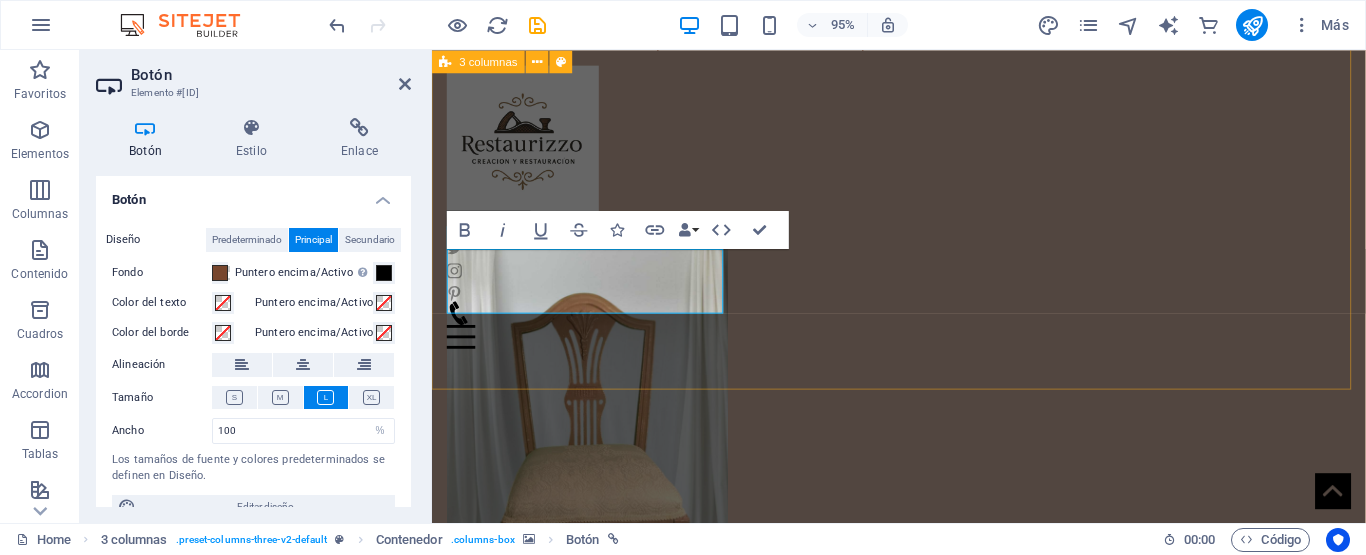 click on "Sillas, sillones y más Máquinas de Coser Veladores, cajoneras.." at bounding box center [923, 970] 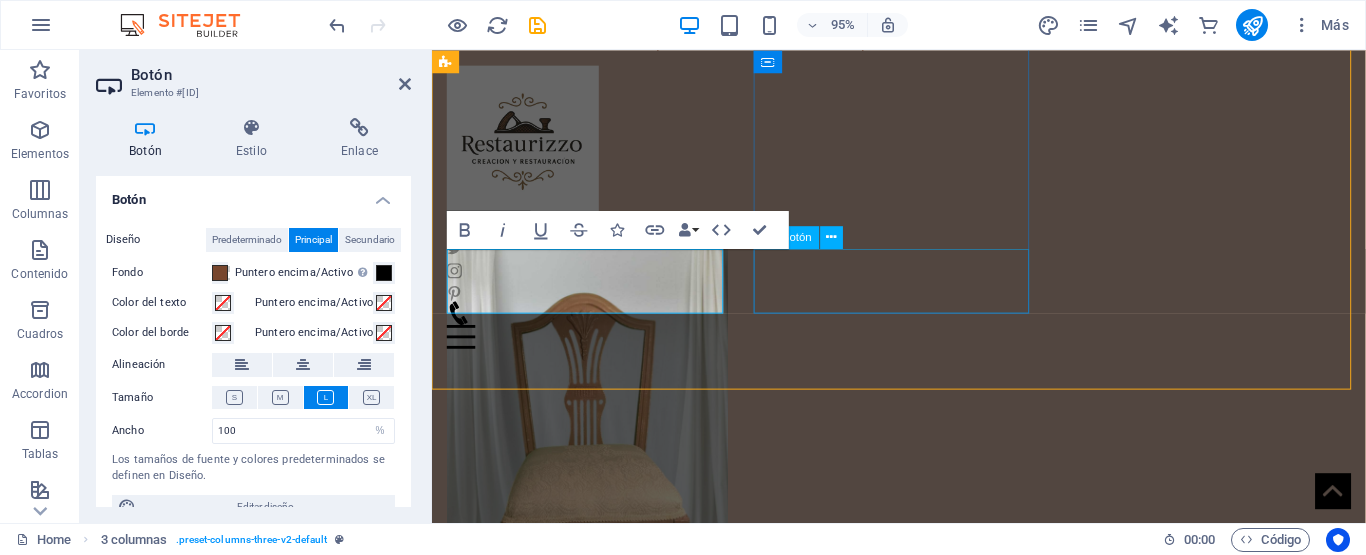 scroll, scrollTop: 793, scrollLeft: 0, axis: vertical 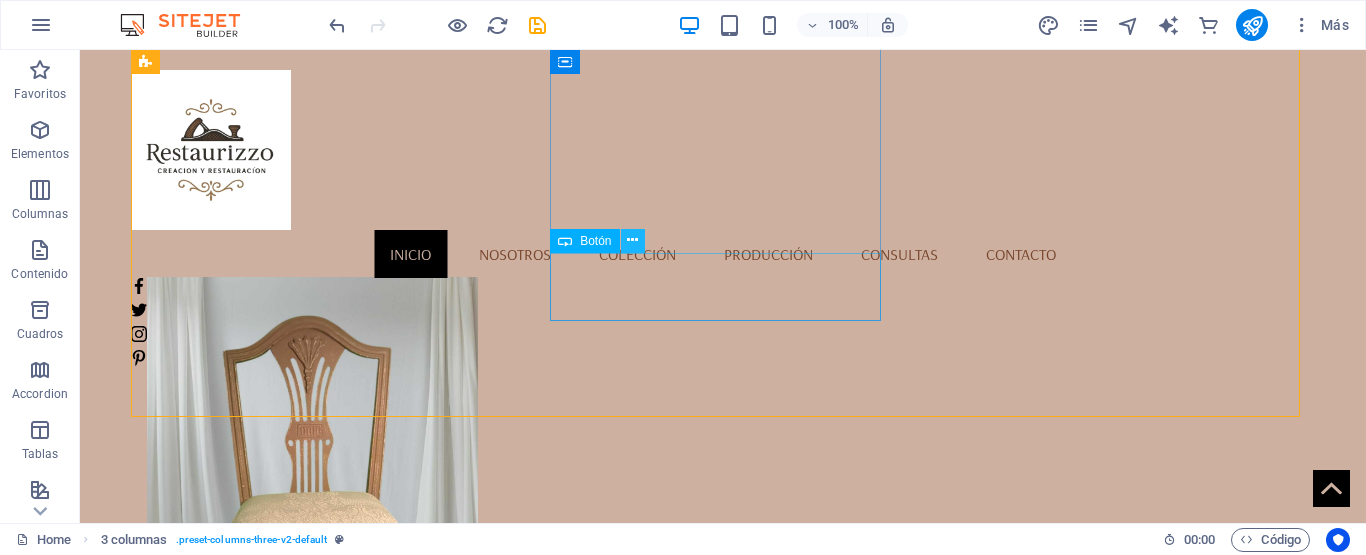 click at bounding box center (632, 240) 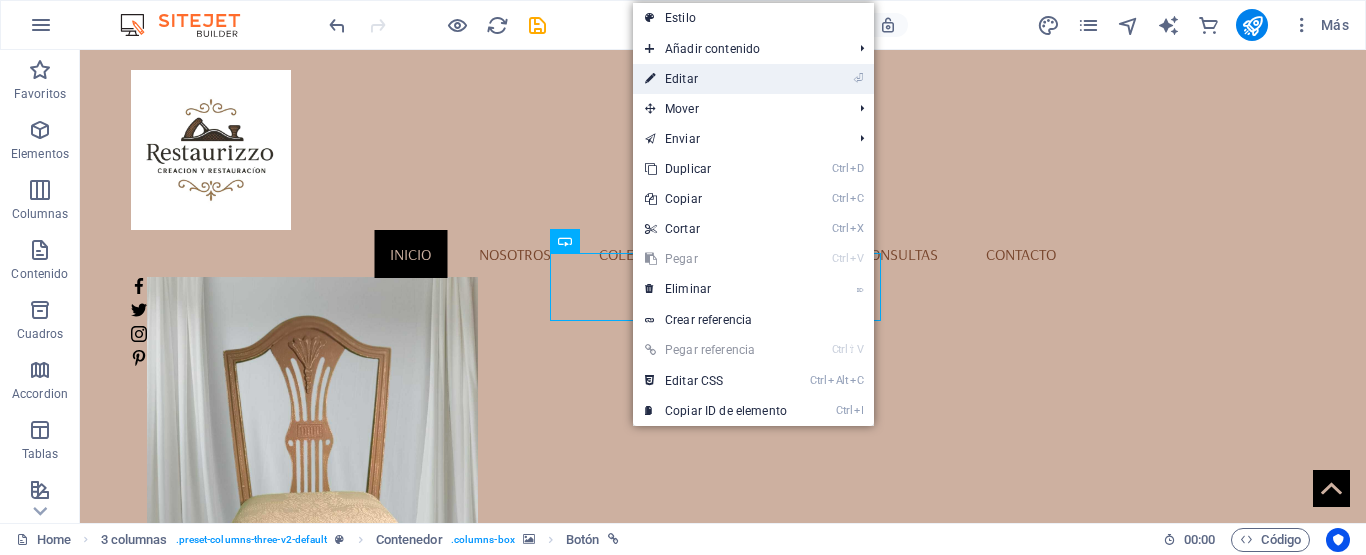 click on "⏎  Editar" at bounding box center (716, 79) 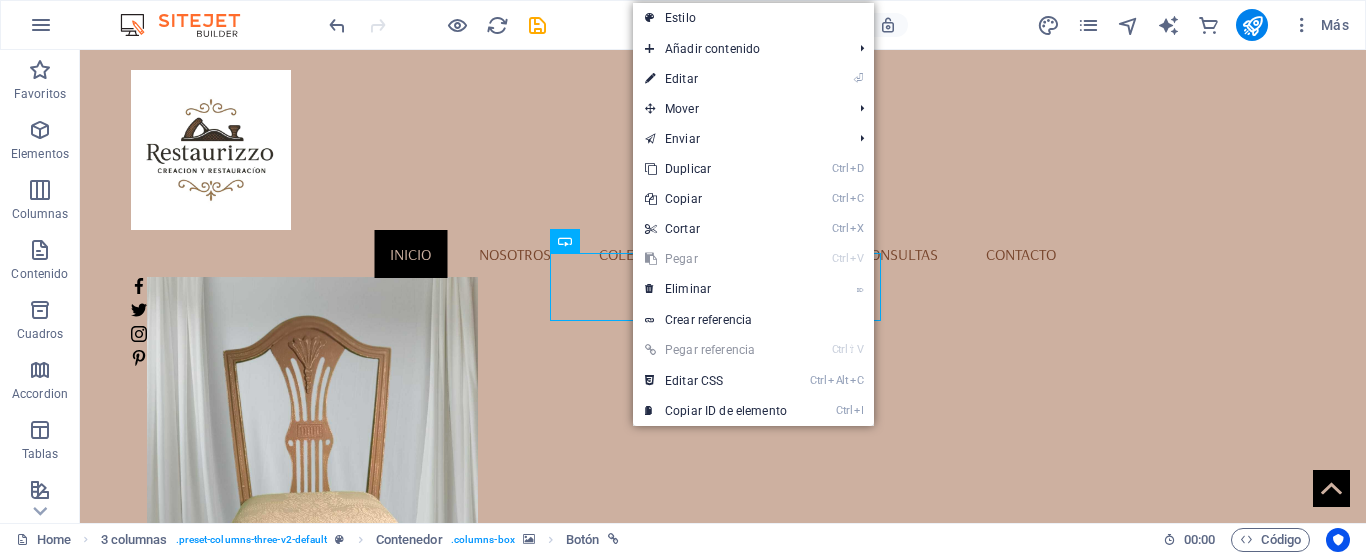 scroll, scrollTop: 800, scrollLeft: 0, axis: vertical 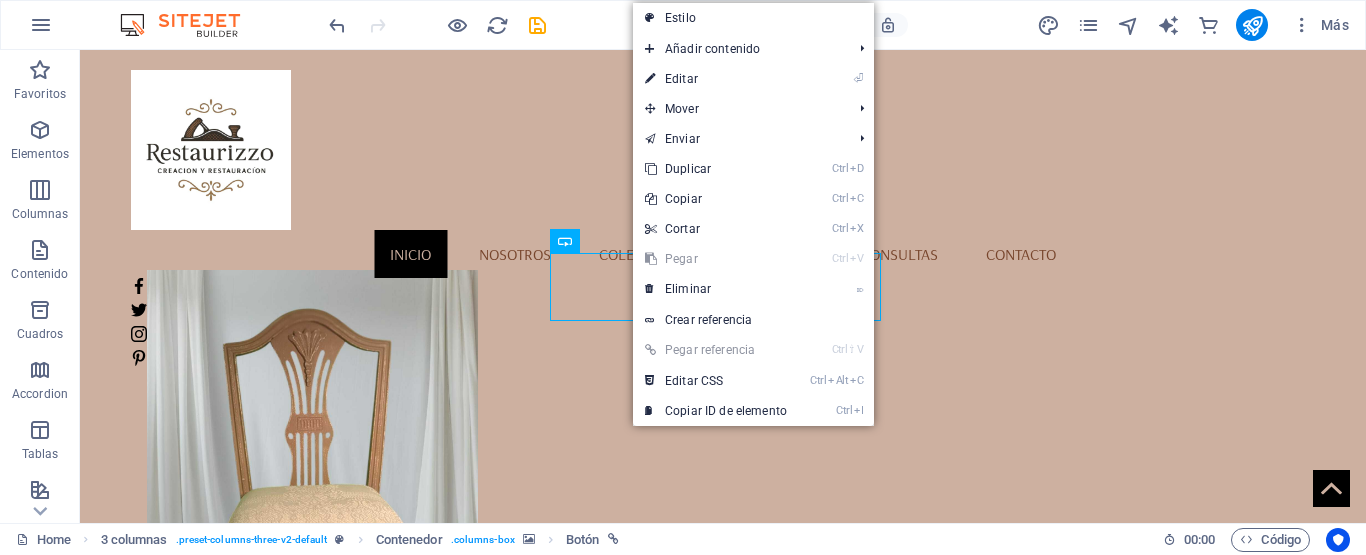 select on "%" 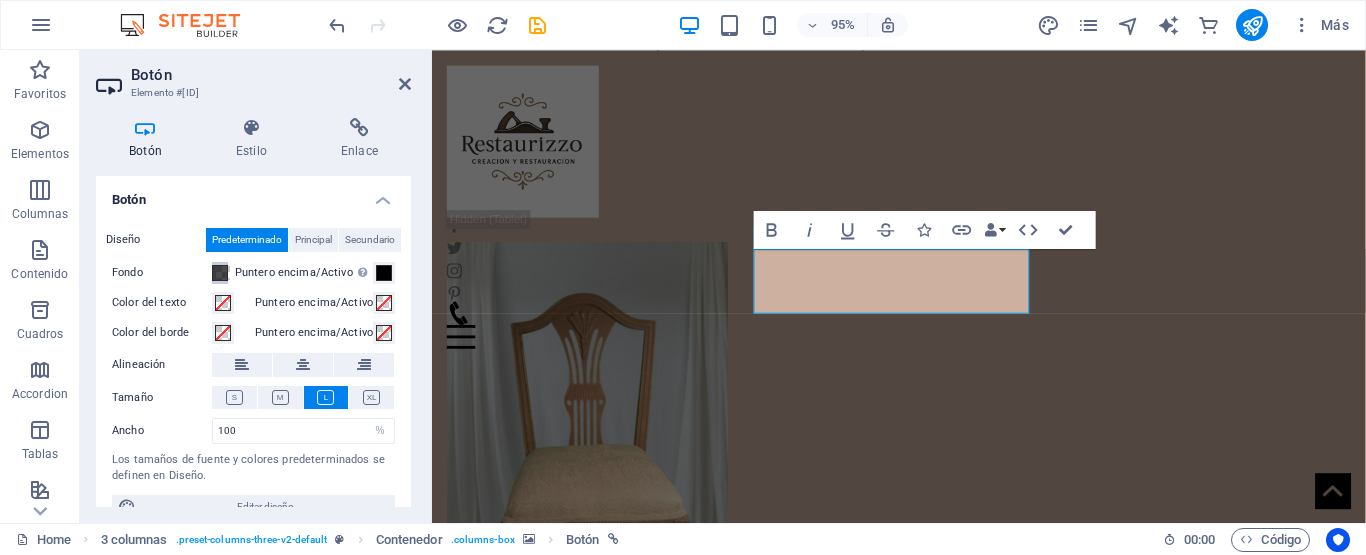 click at bounding box center (220, 273) 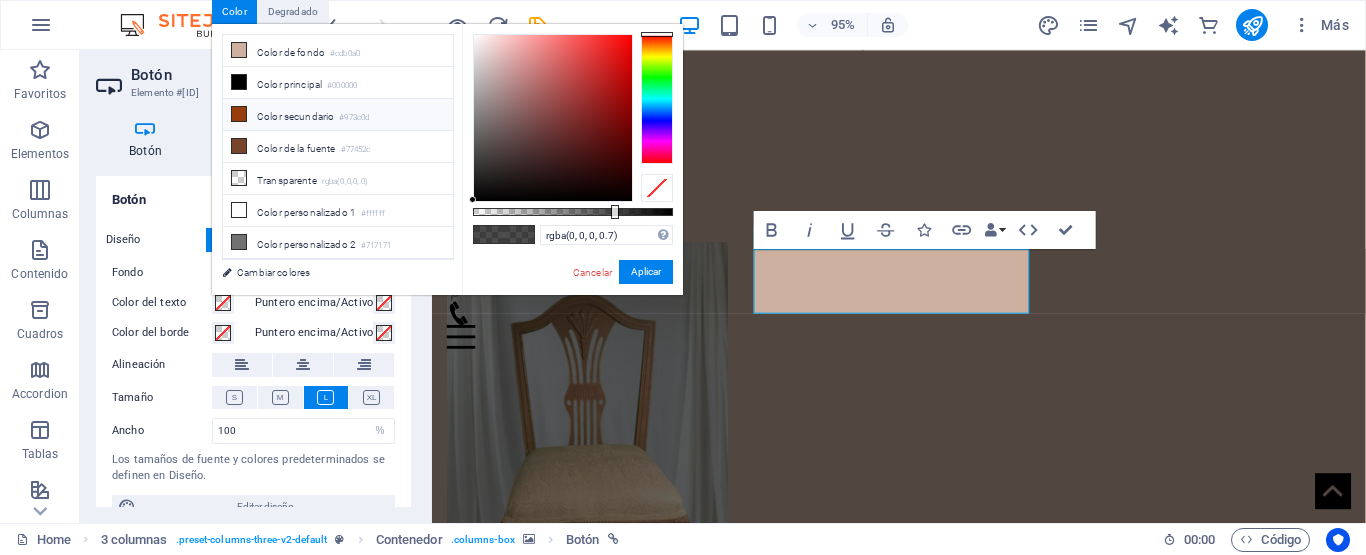 click on "Color secundario
#973c0d" at bounding box center [338, 115] 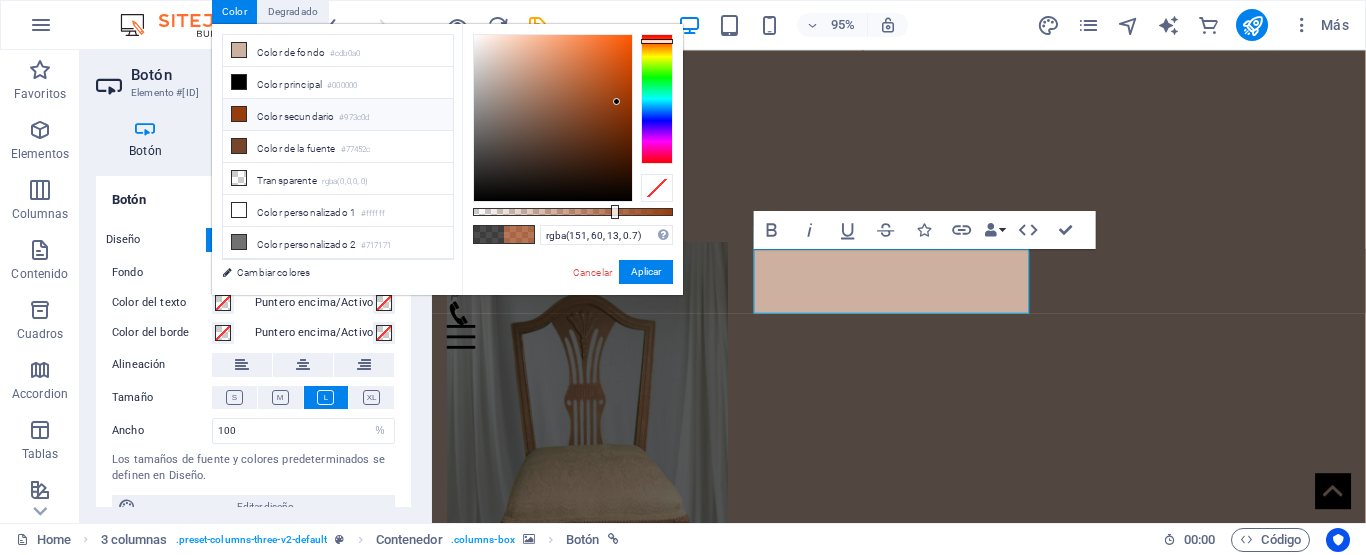 type on "rgba(151, 60, 13, 0.955)" 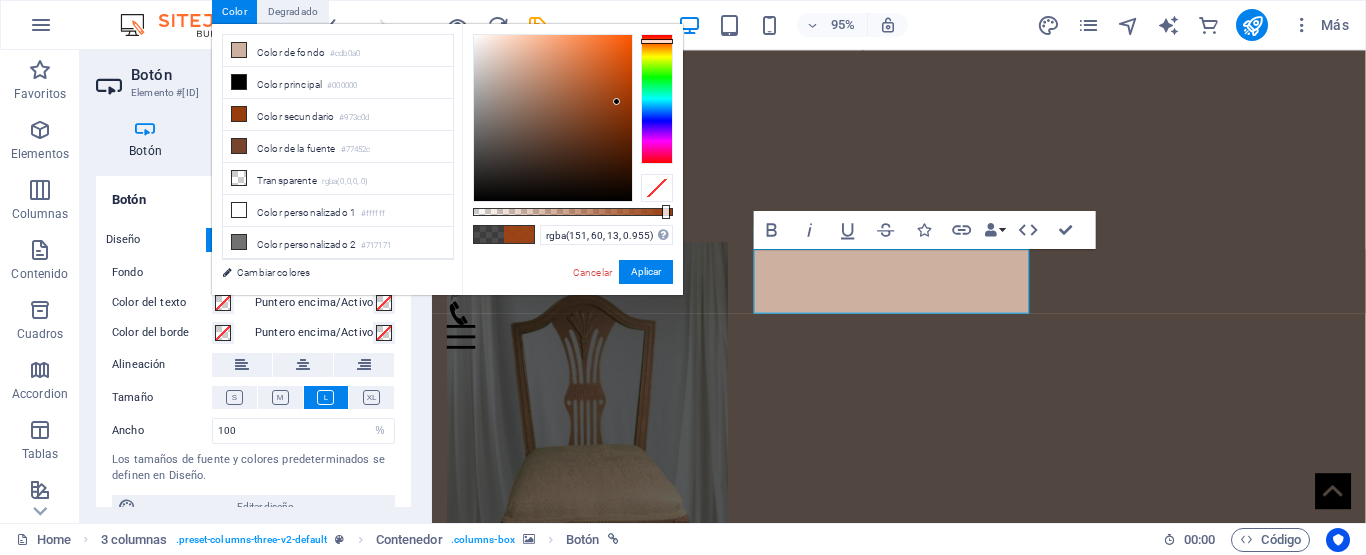 click at bounding box center [573, 212] 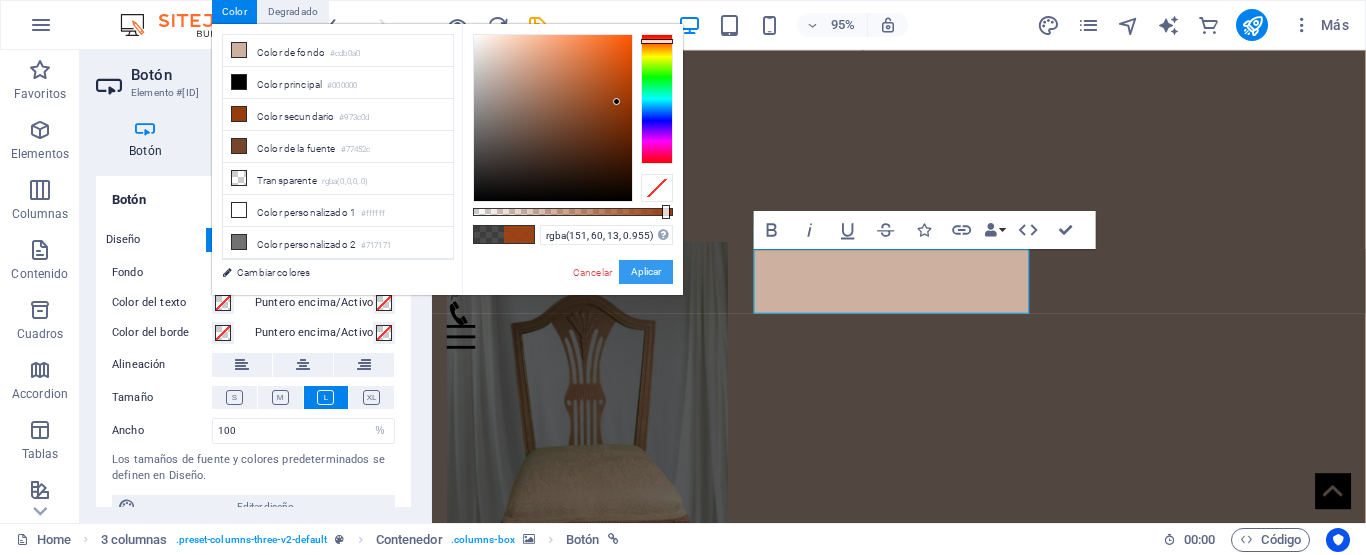 click on "Aplicar" at bounding box center [646, 272] 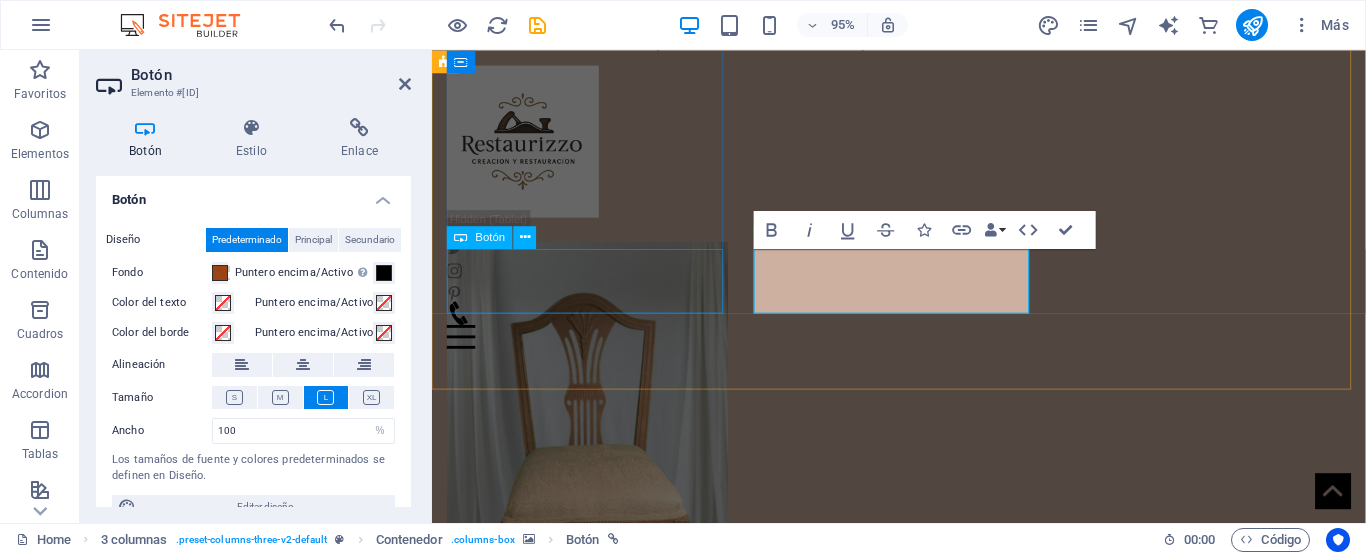 click on "Sillas, sillones y más" at bounding box center [596, 686] 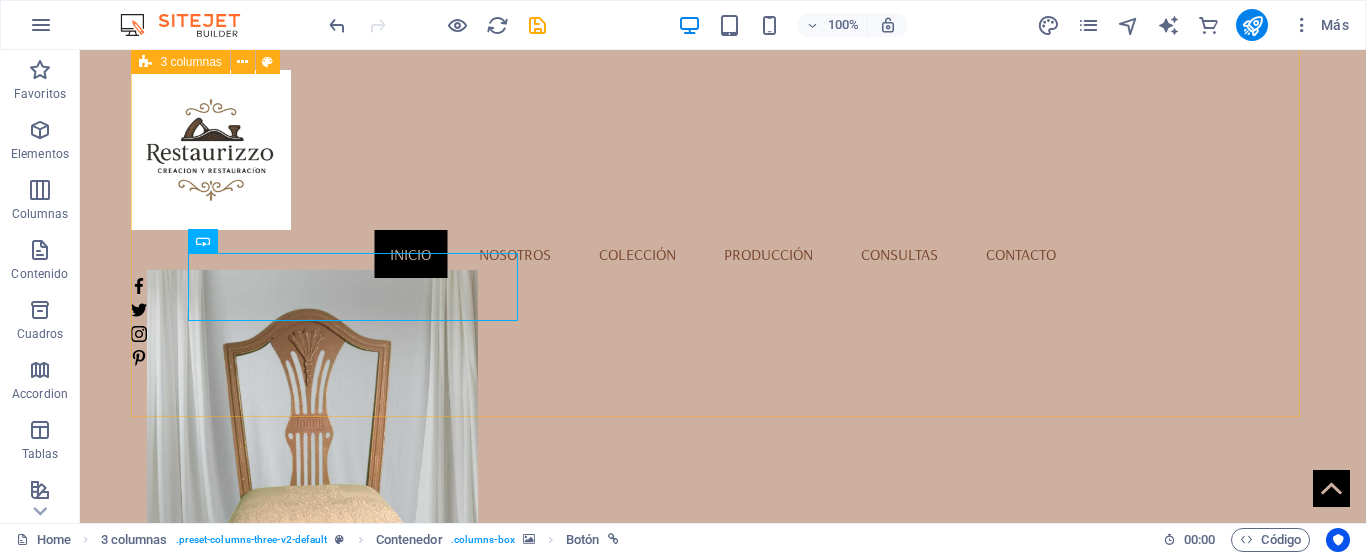 scroll, scrollTop: 793, scrollLeft: 0, axis: vertical 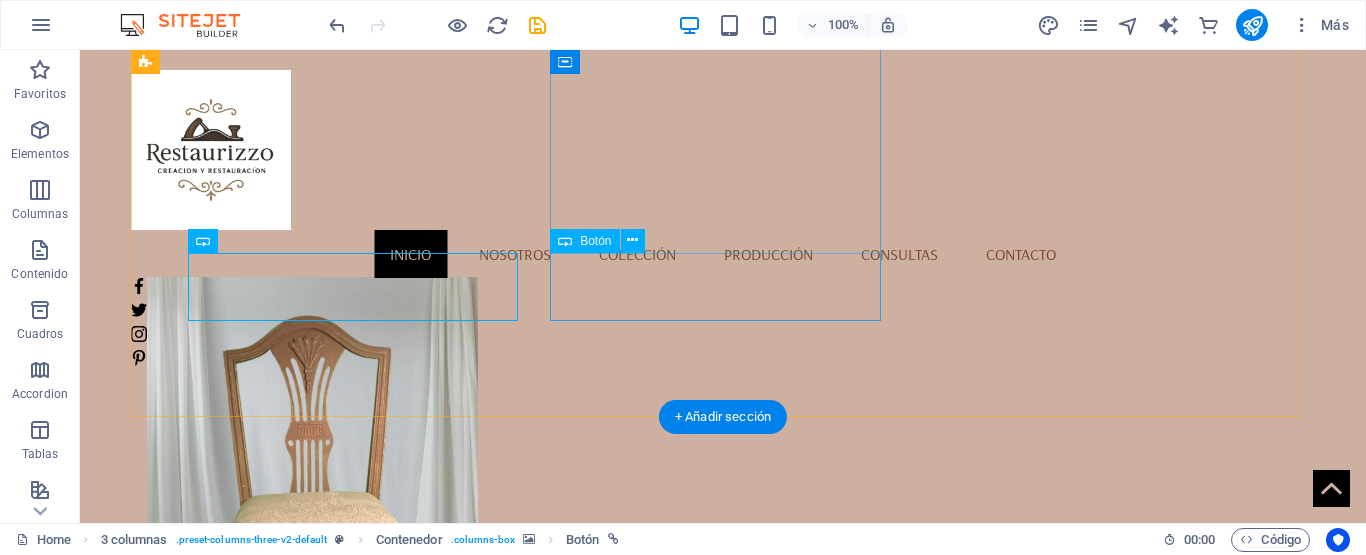 click on "Máquinas de Coser" at bounding box center (312, 1195) 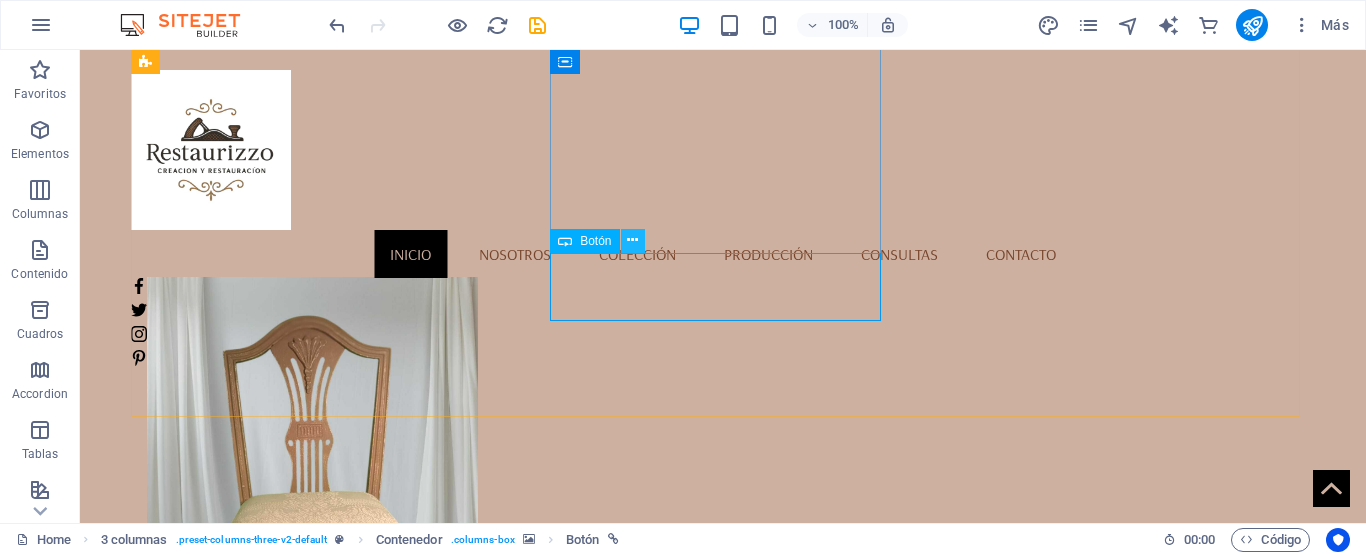click at bounding box center [632, 240] 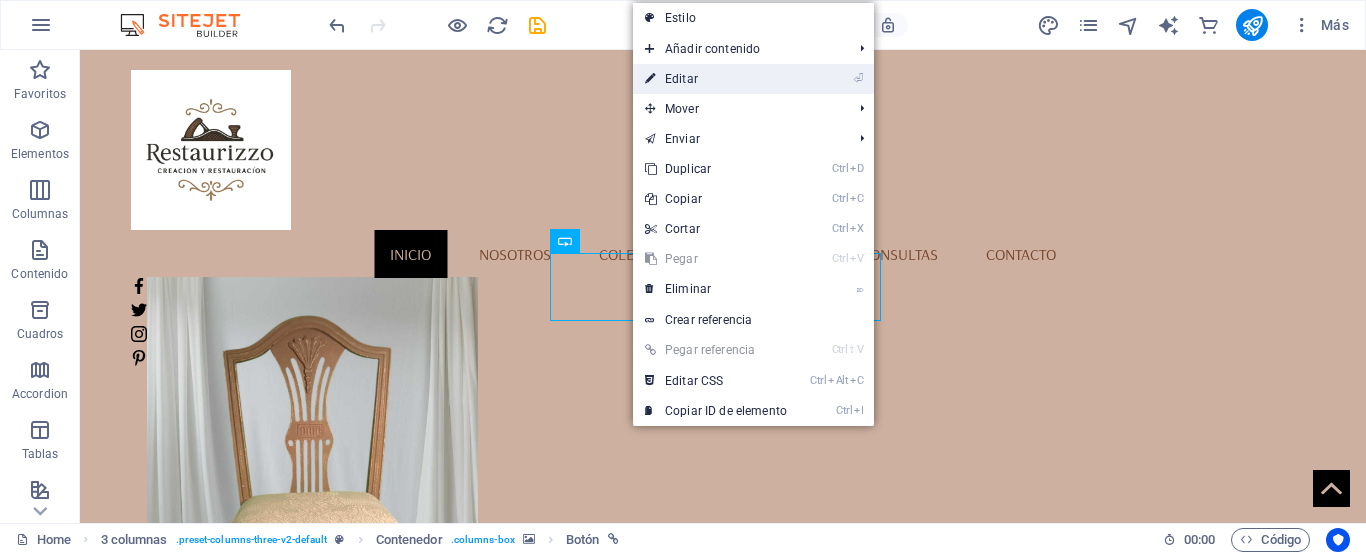 click on "⏎  Editar" at bounding box center (716, 79) 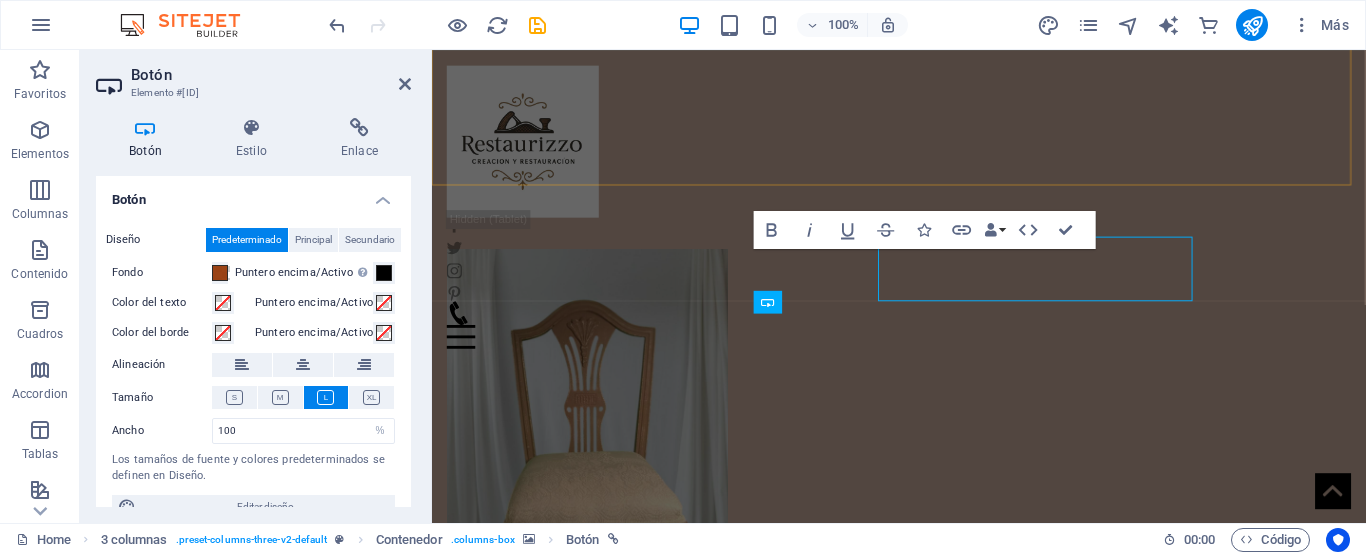 scroll, scrollTop: 800, scrollLeft: 0, axis: vertical 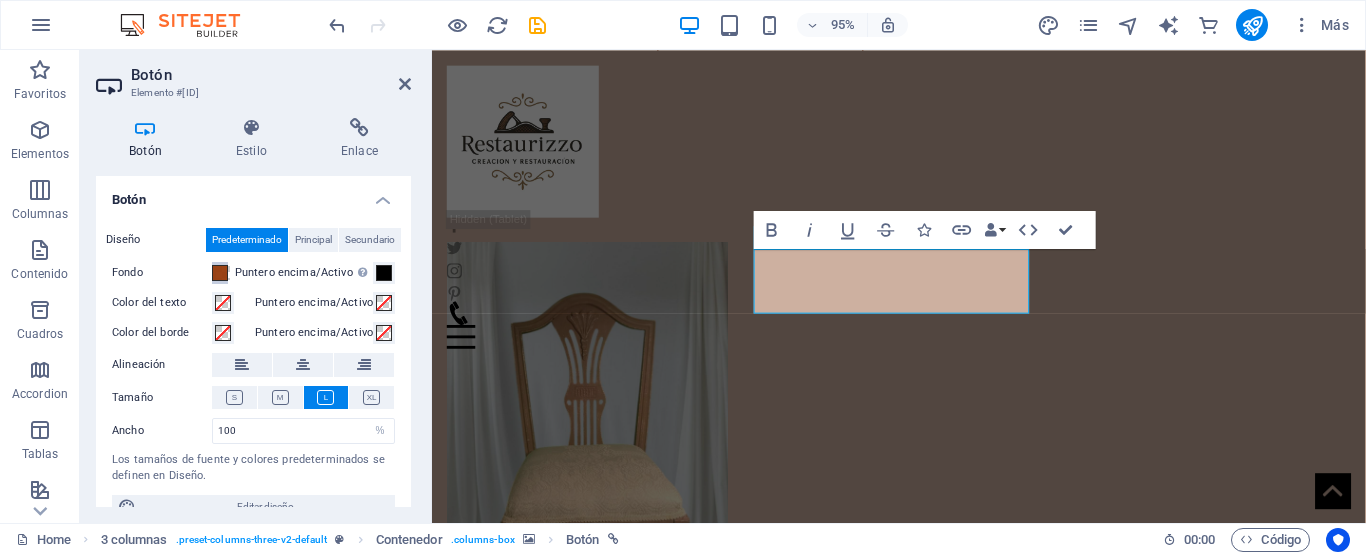 click at bounding box center [220, 273] 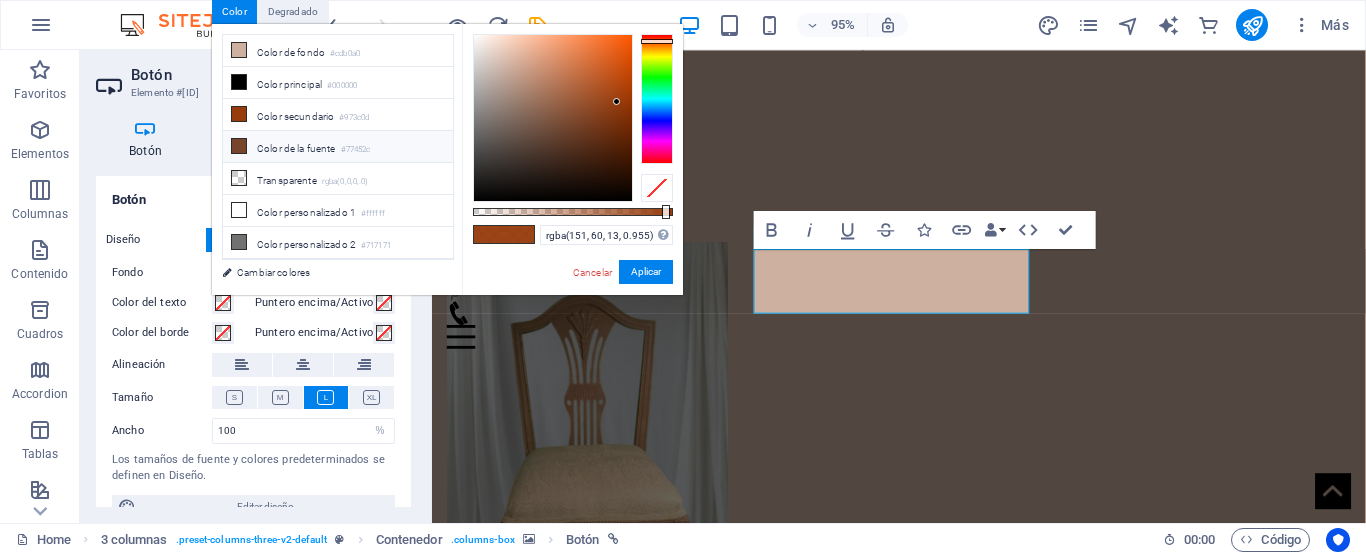 click on "Color de la fuente
#77452c" at bounding box center [338, 147] 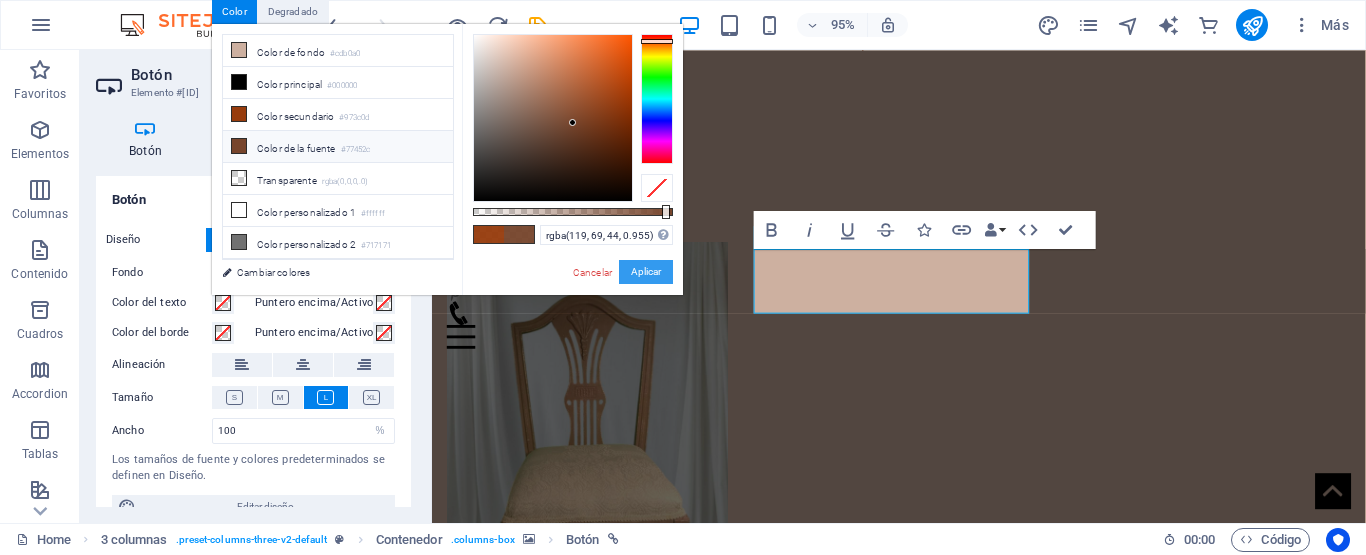 click on "Aplicar" at bounding box center [646, 272] 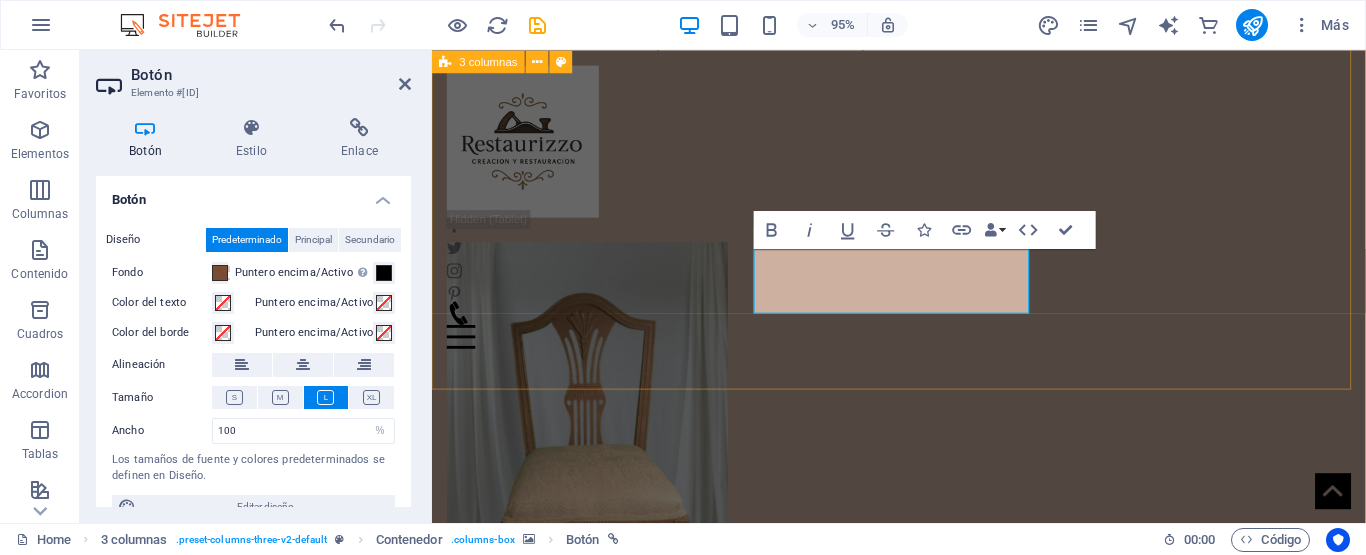 click on "Sillas, sillones y más Máquinas de Coser Veladores, cajoneras.." at bounding box center (923, 970) 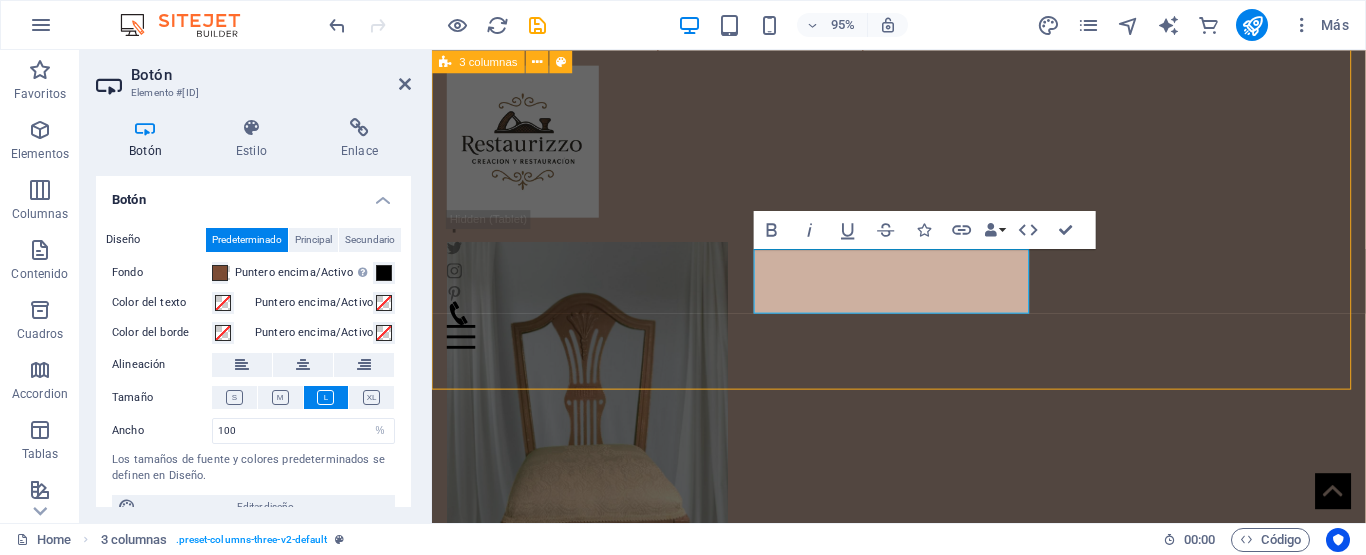scroll, scrollTop: 793, scrollLeft: 0, axis: vertical 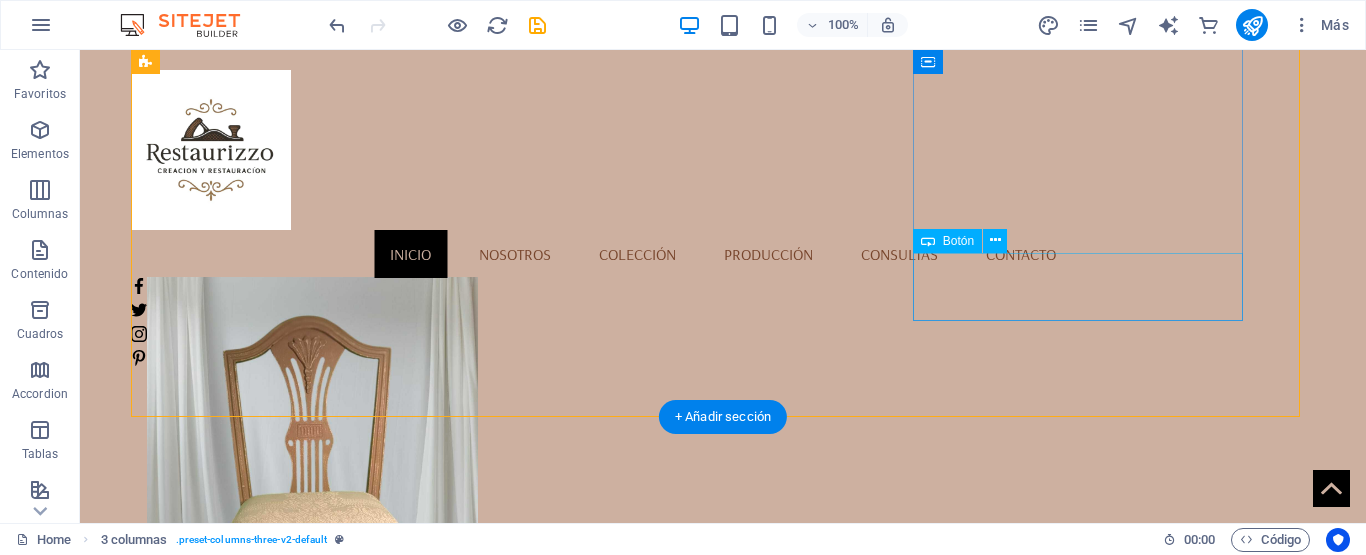 click on "Veladores, cajoneras.." at bounding box center (312, 1679) 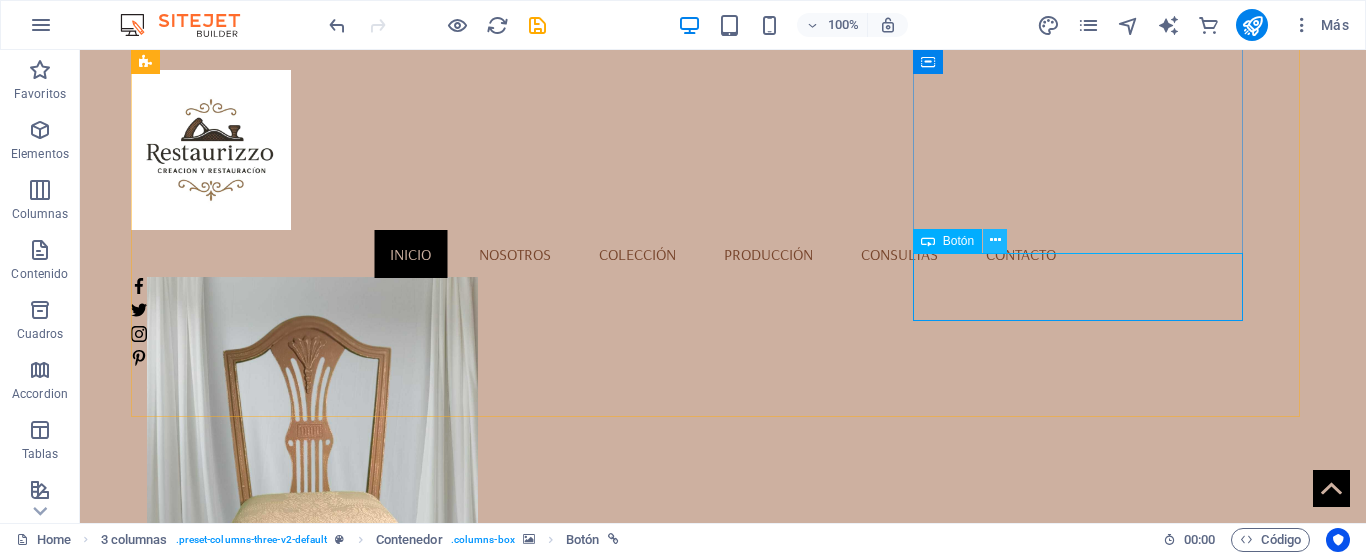 click at bounding box center [995, 240] 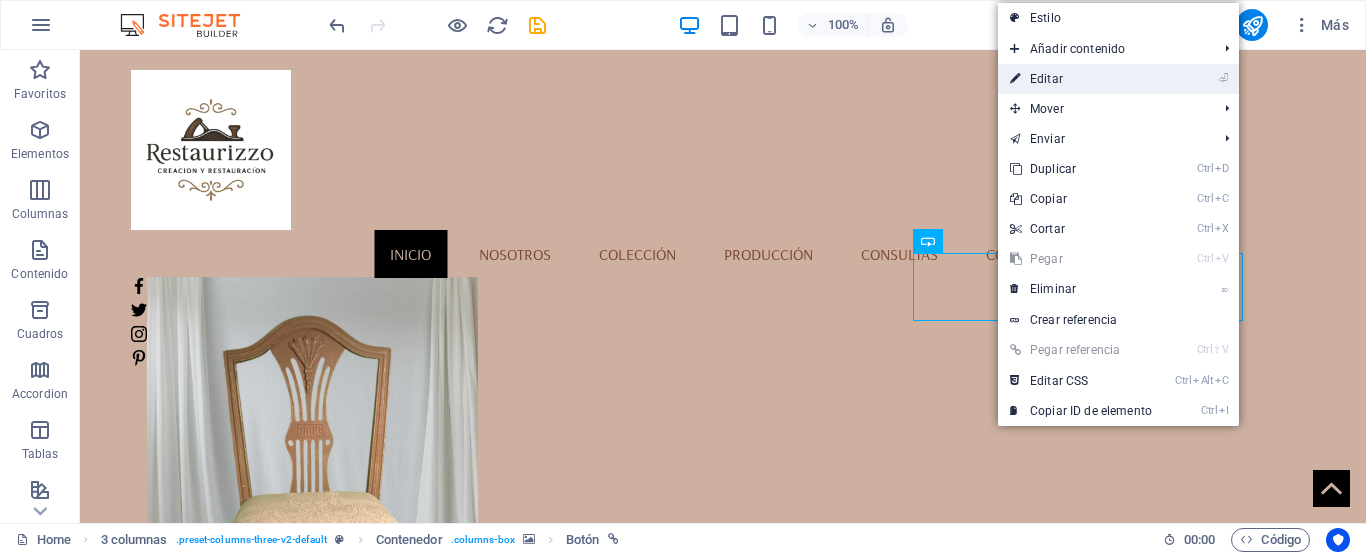 click on "⏎  Editar" at bounding box center [1081, 79] 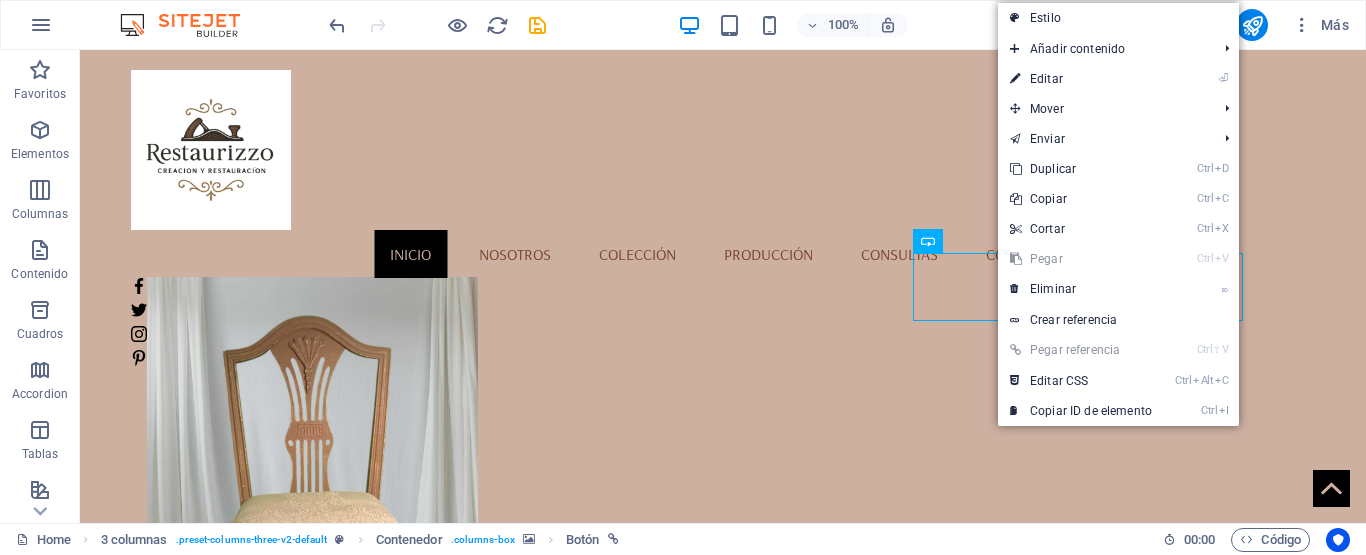 select on "%" 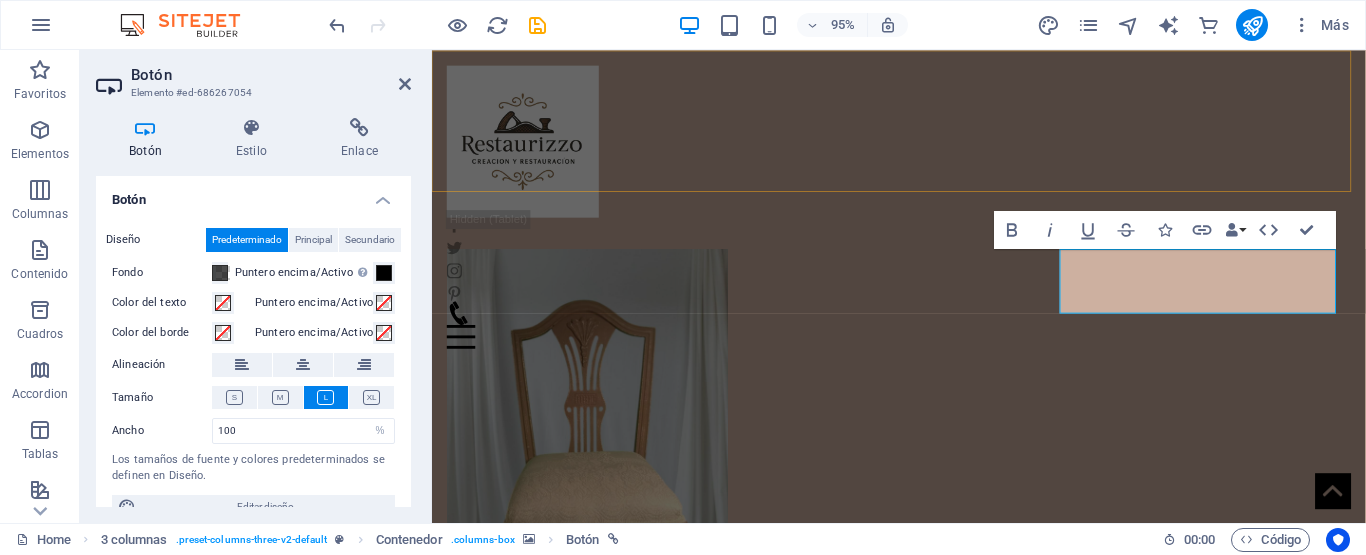 scroll, scrollTop: 800, scrollLeft: 0, axis: vertical 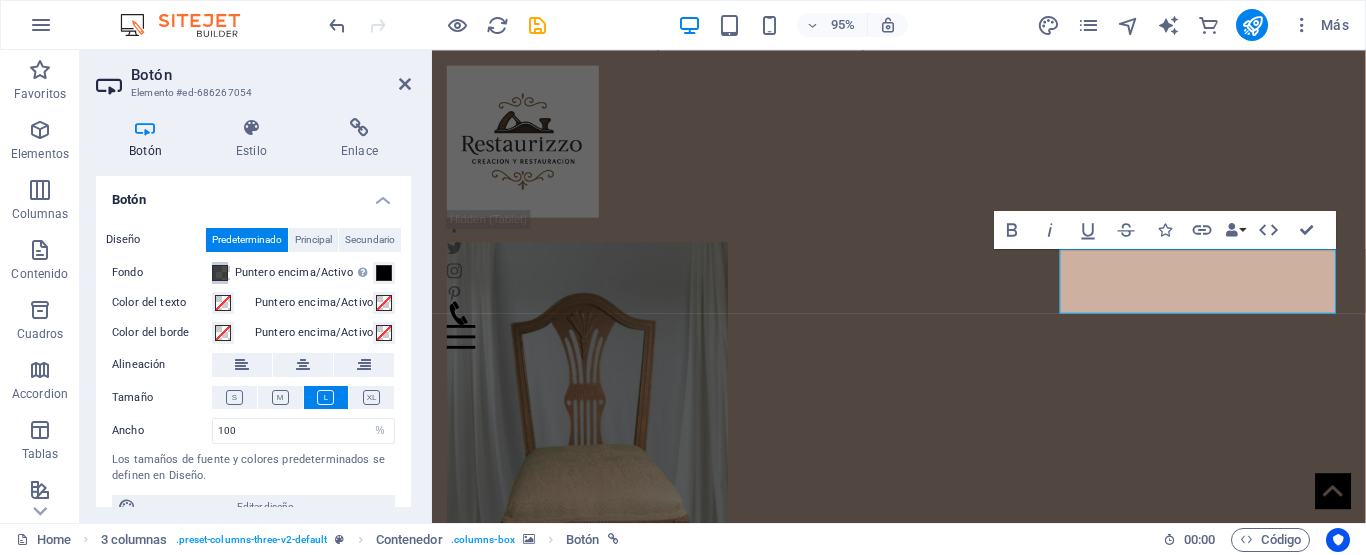 click at bounding box center [220, 273] 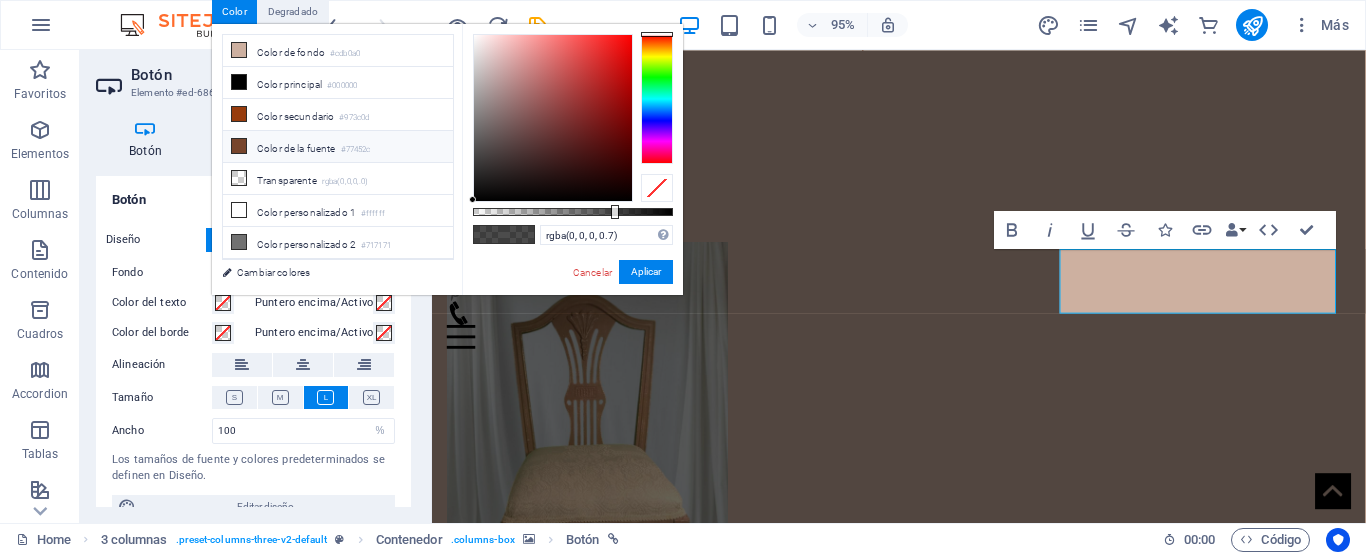 click at bounding box center (239, 146) 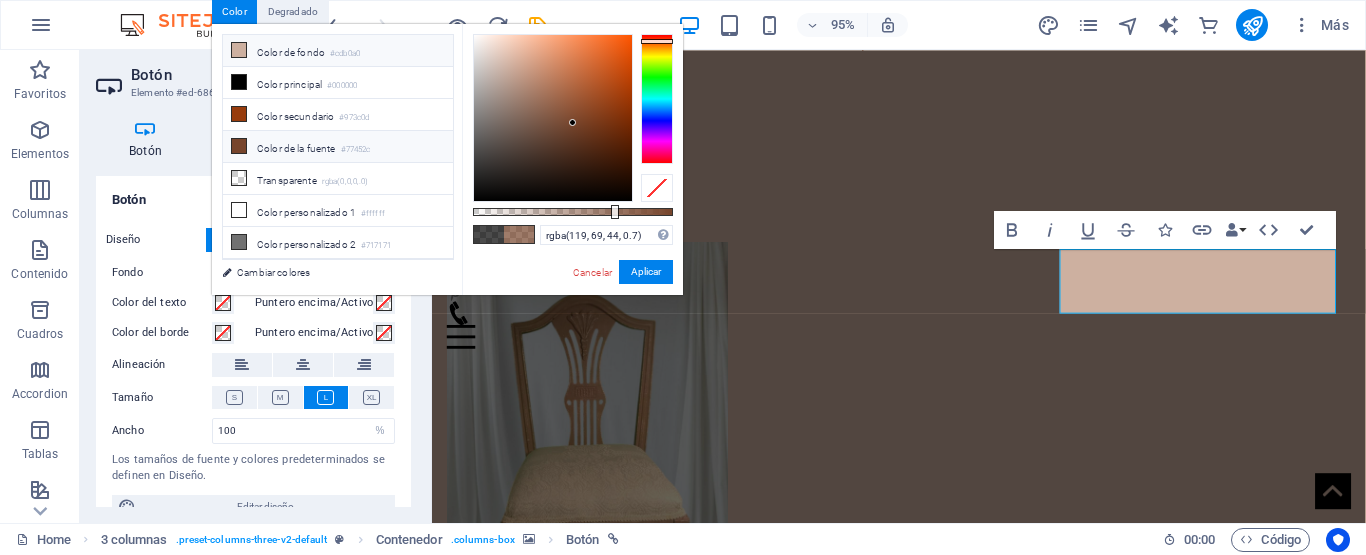 click on "Color de fondo
#cdb0a0" at bounding box center (338, 51) 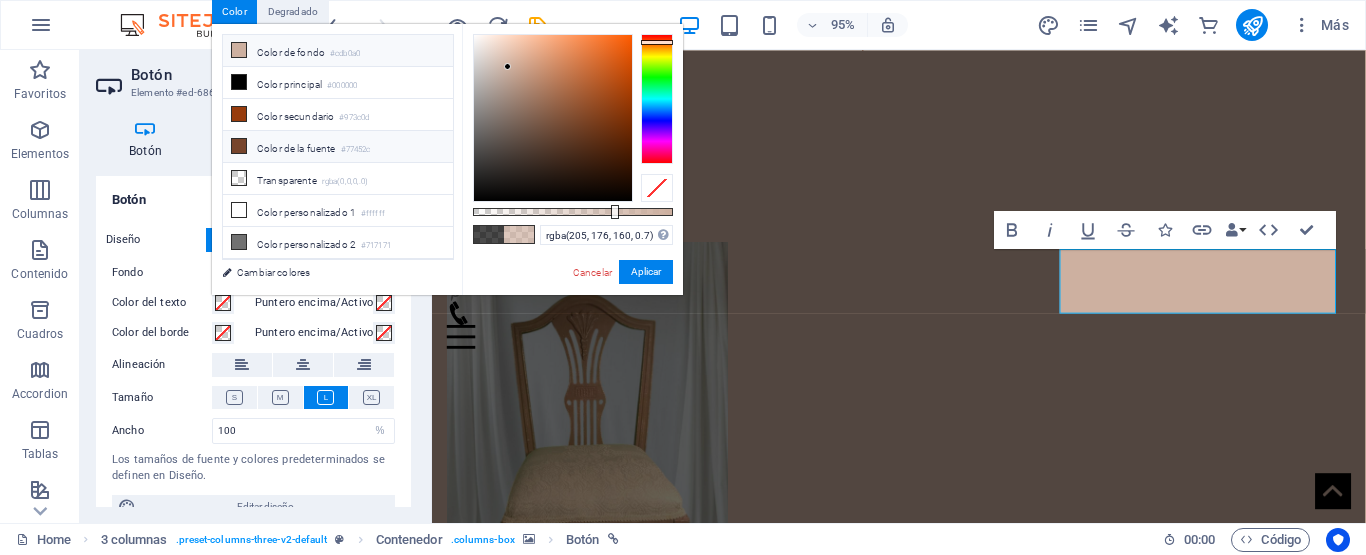 click at bounding box center (239, 146) 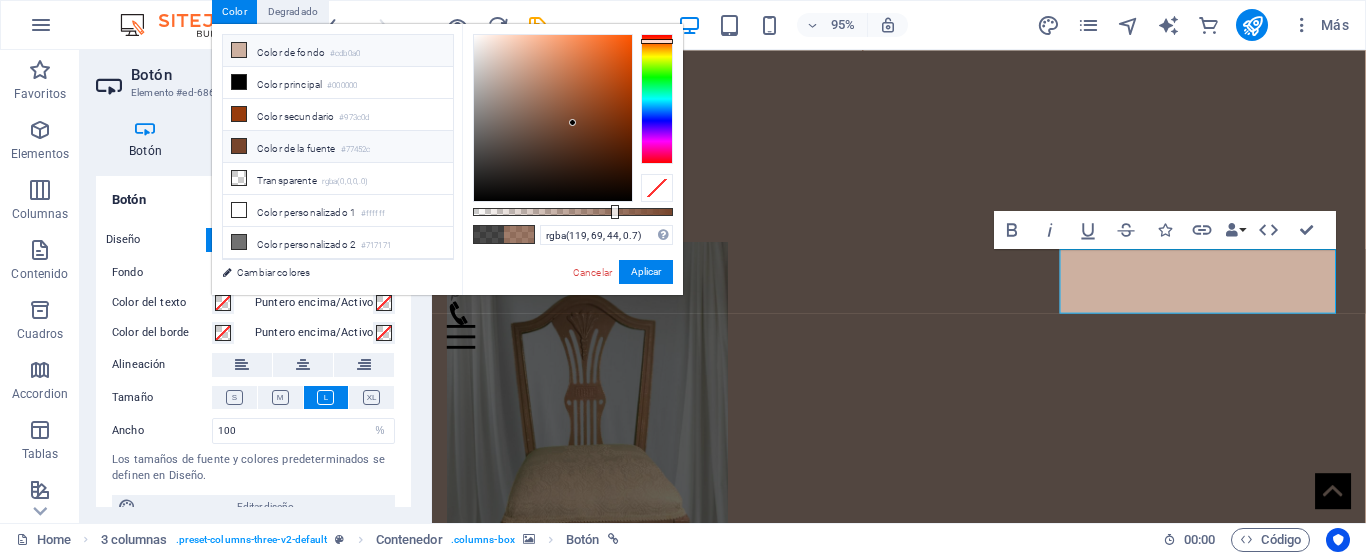 click on "Color de fondo
#cdb0a0" at bounding box center [338, 51] 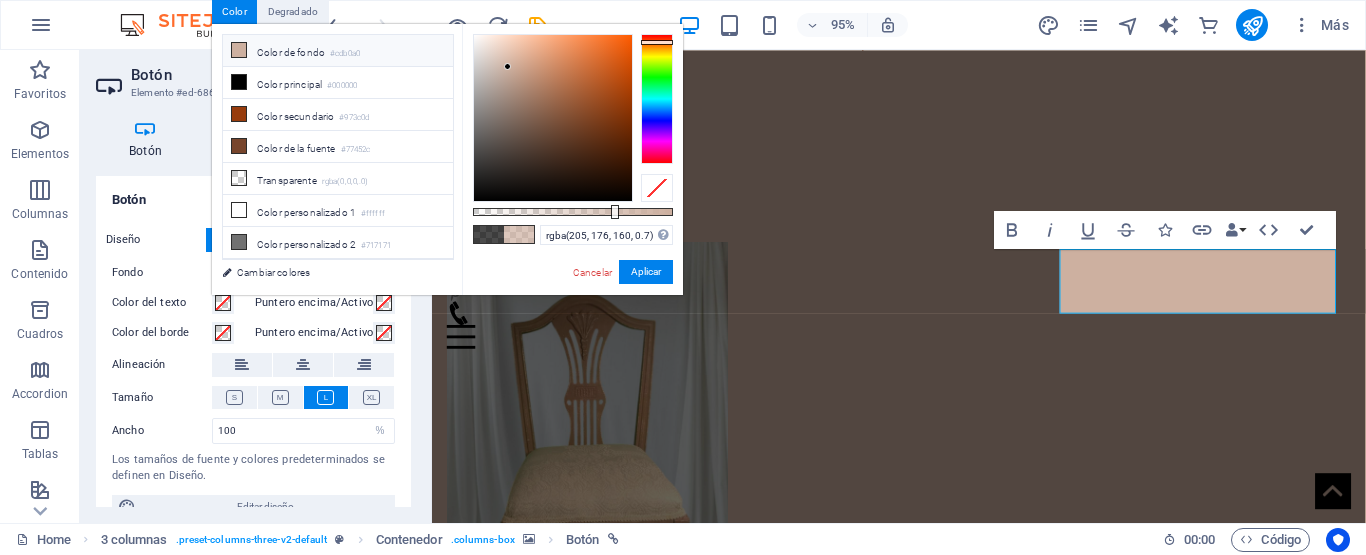 click on "Color de fondo
#cdb0a0" at bounding box center (338, 51) 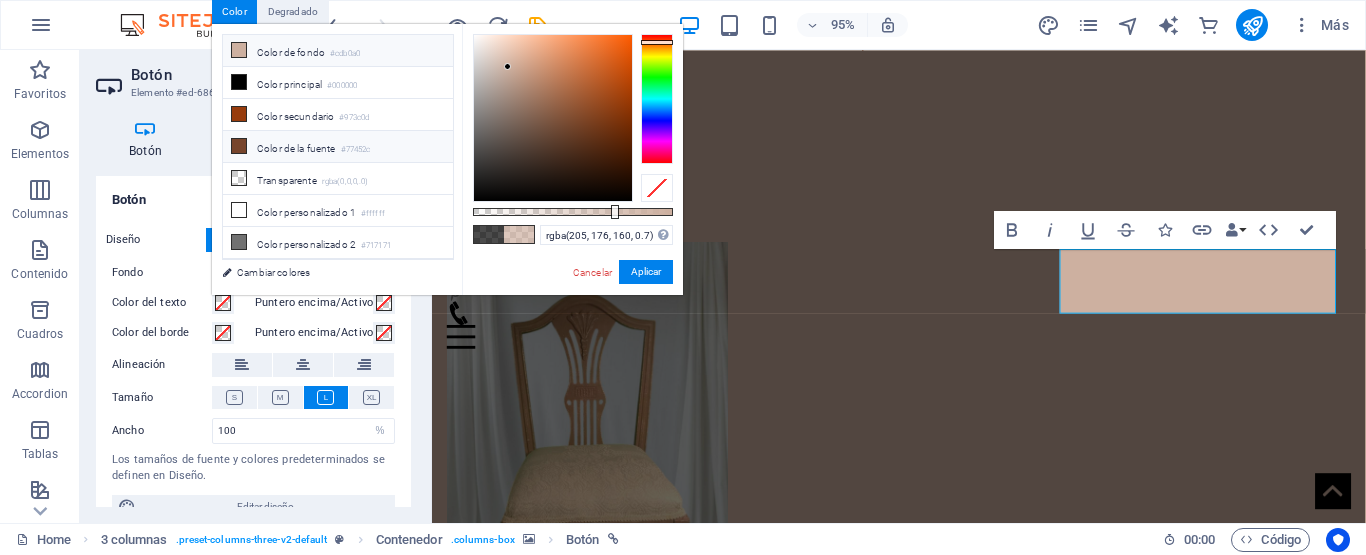 click at bounding box center [239, 146] 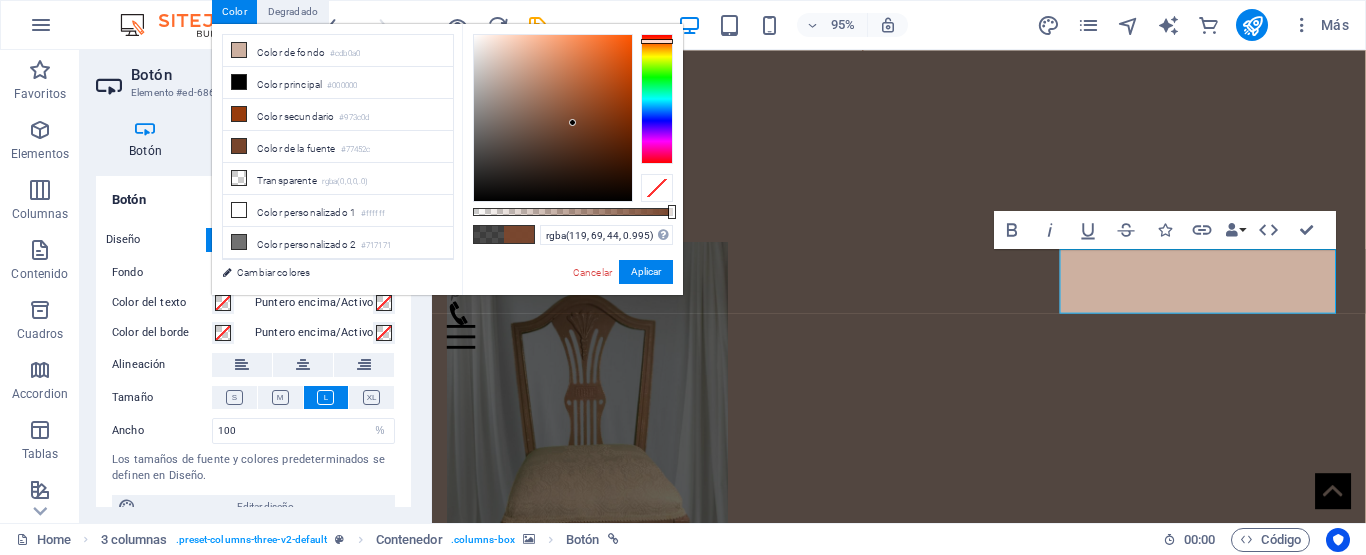 type on "#77452c" 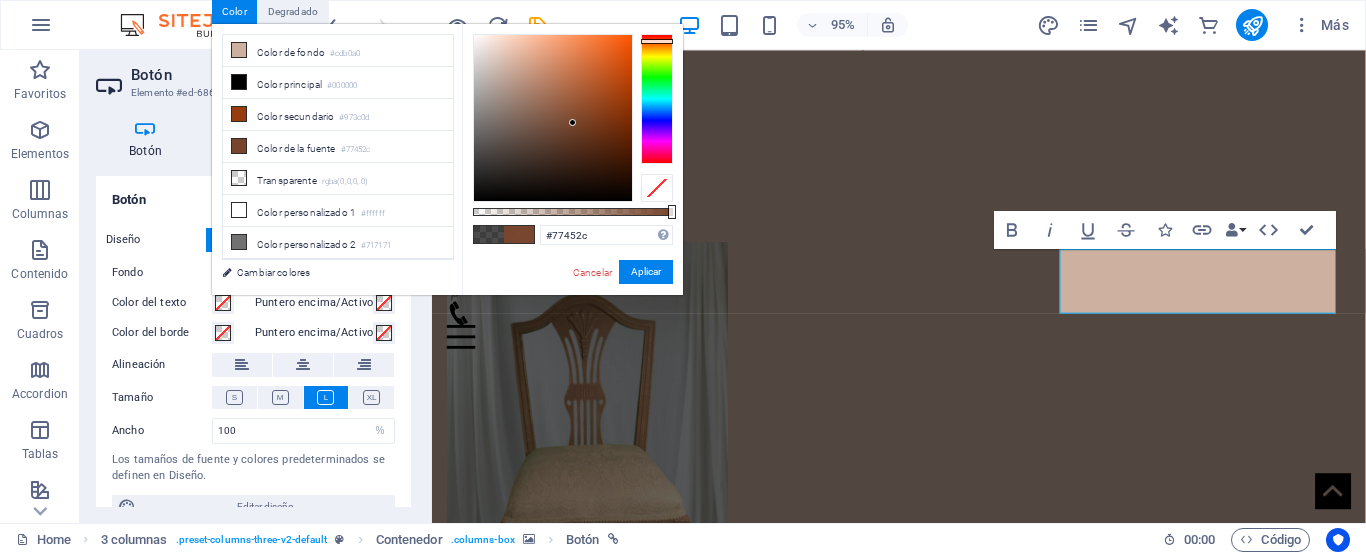 drag, startPoint x: 615, startPoint y: 209, endPoint x: 685, endPoint y: 213, distance: 70.11419 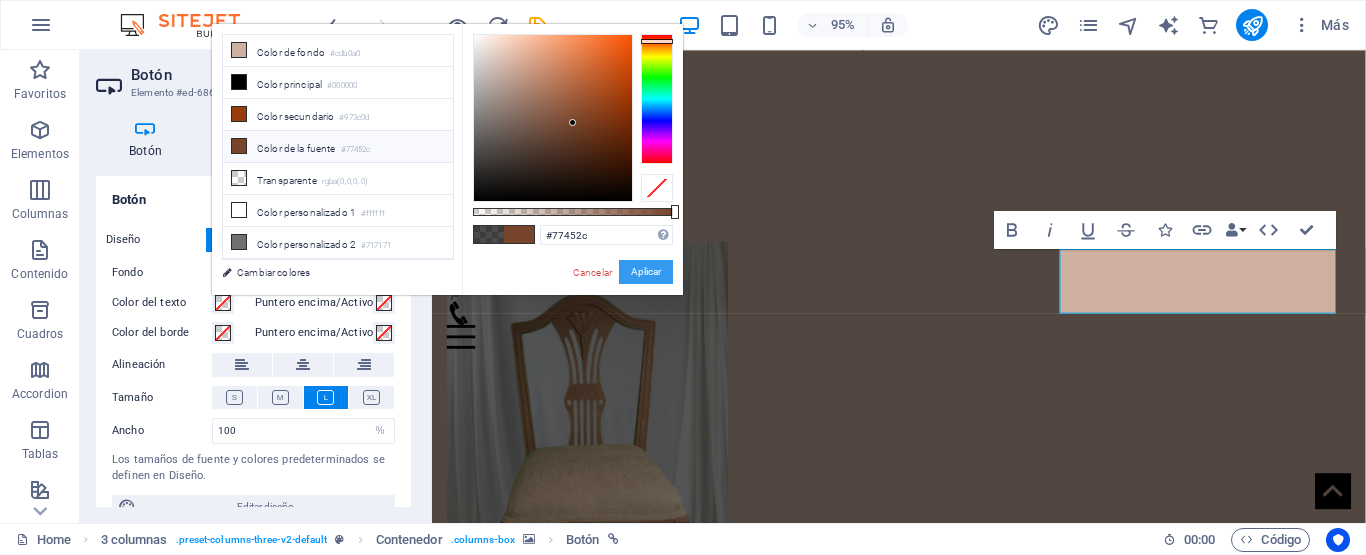 click on "Aplicar" at bounding box center [646, 272] 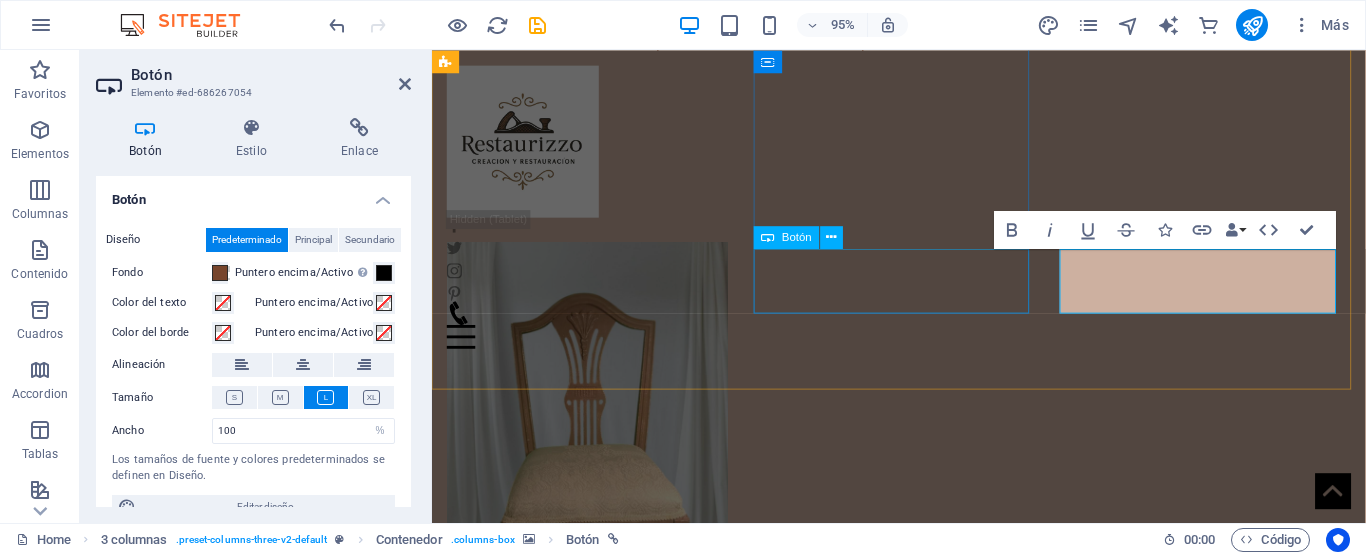 click on "Máquinas de Coser" at bounding box center [596, 1170] 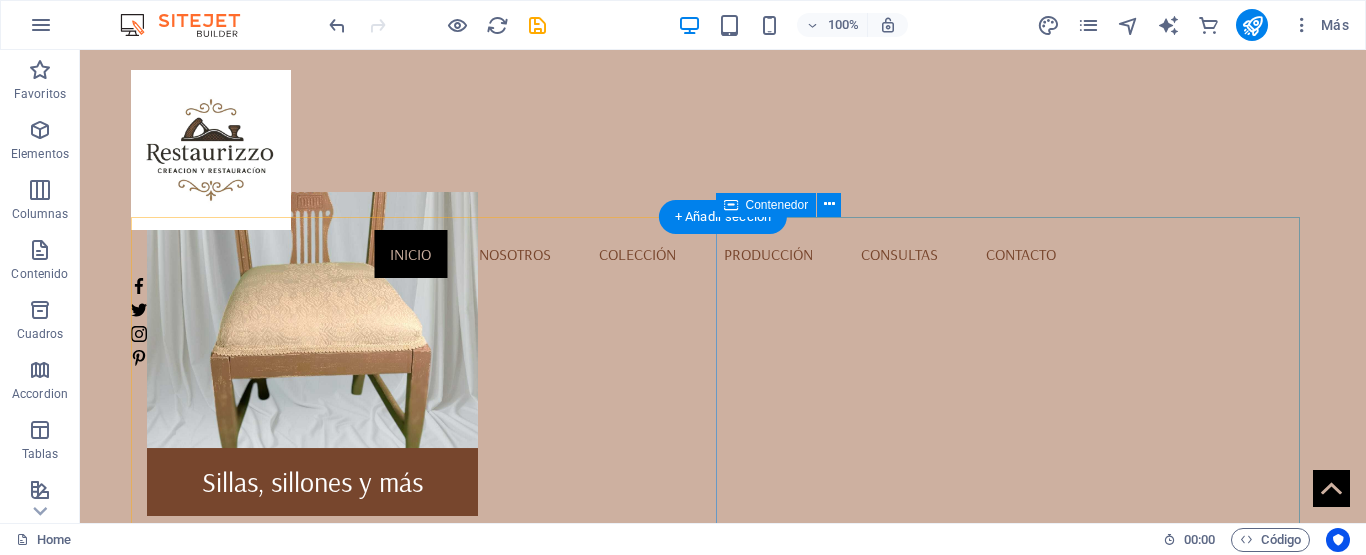 scroll, scrollTop: 993, scrollLeft: 0, axis: vertical 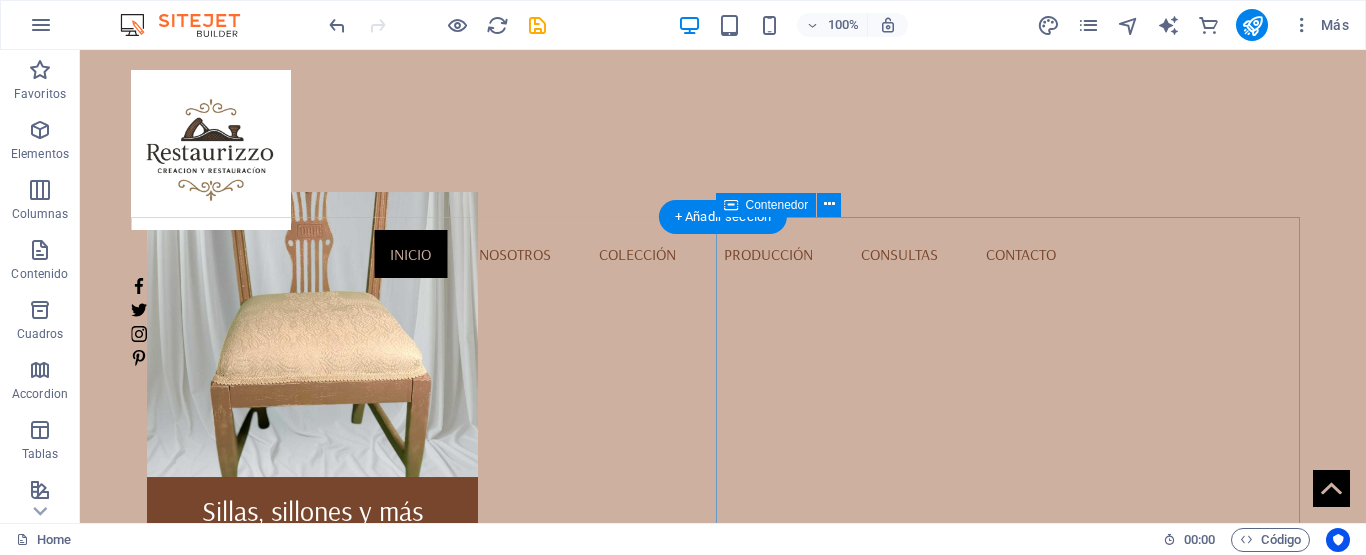 click on "10% de Descuento Para celebrar la inauguración de Restaurizzo y celebrar a nuestros nuevos clientes y amigos, qué mejor que un engañito! Es por ello que haremos un descuento del 10% en cada producto. Aprovechen!! Yo quiero!!" at bounding box center (722, 2406) 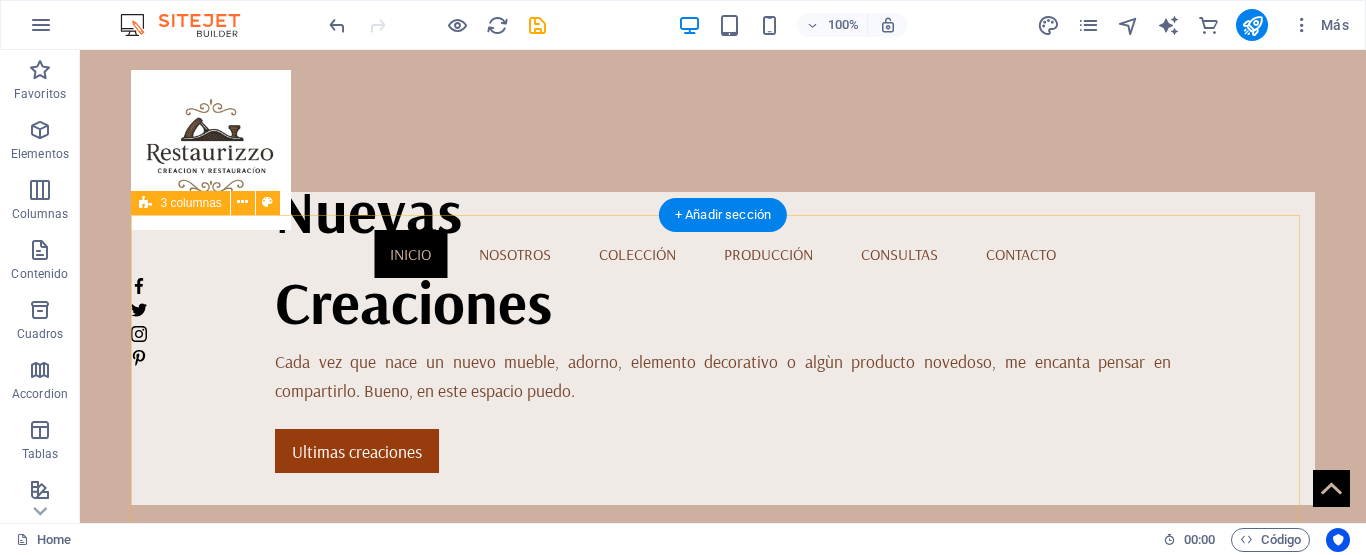 scroll, scrollTop: 400, scrollLeft: 0, axis: vertical 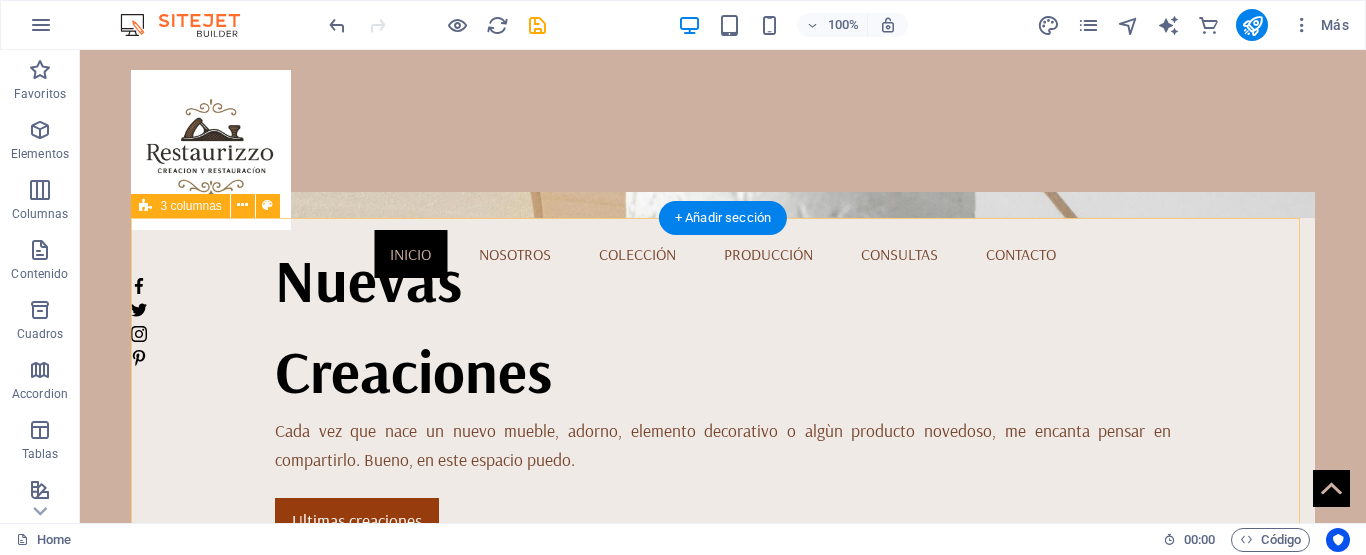 click at bounding box center [312, 870] 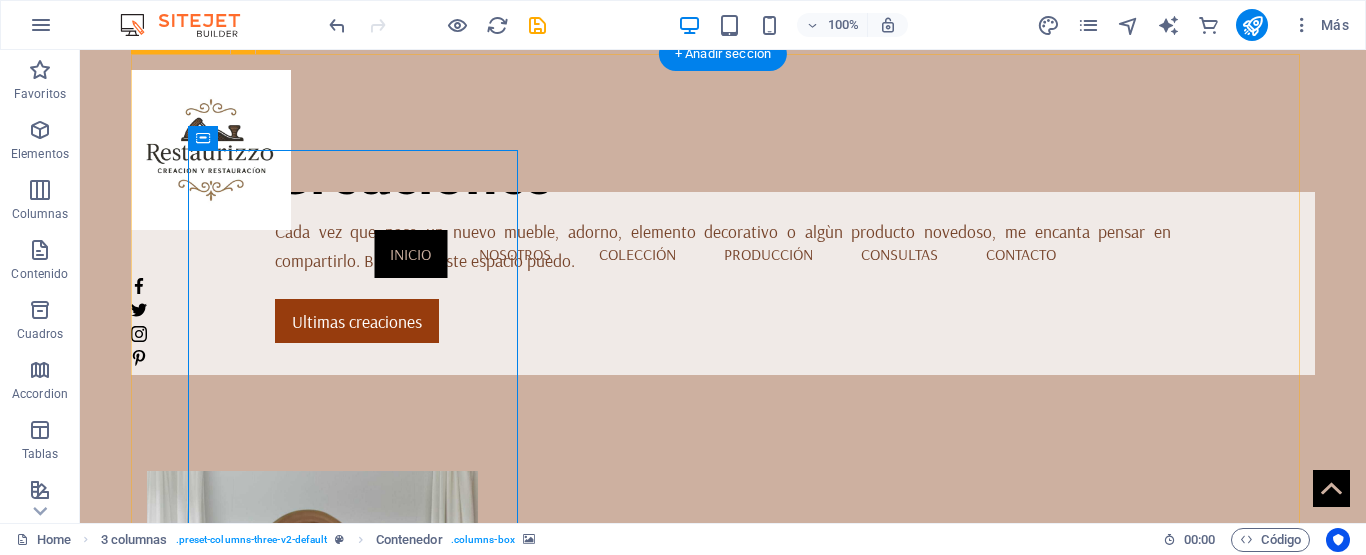 scroll, scrollTop: 600, scrollLeft: 0, axis: vertical 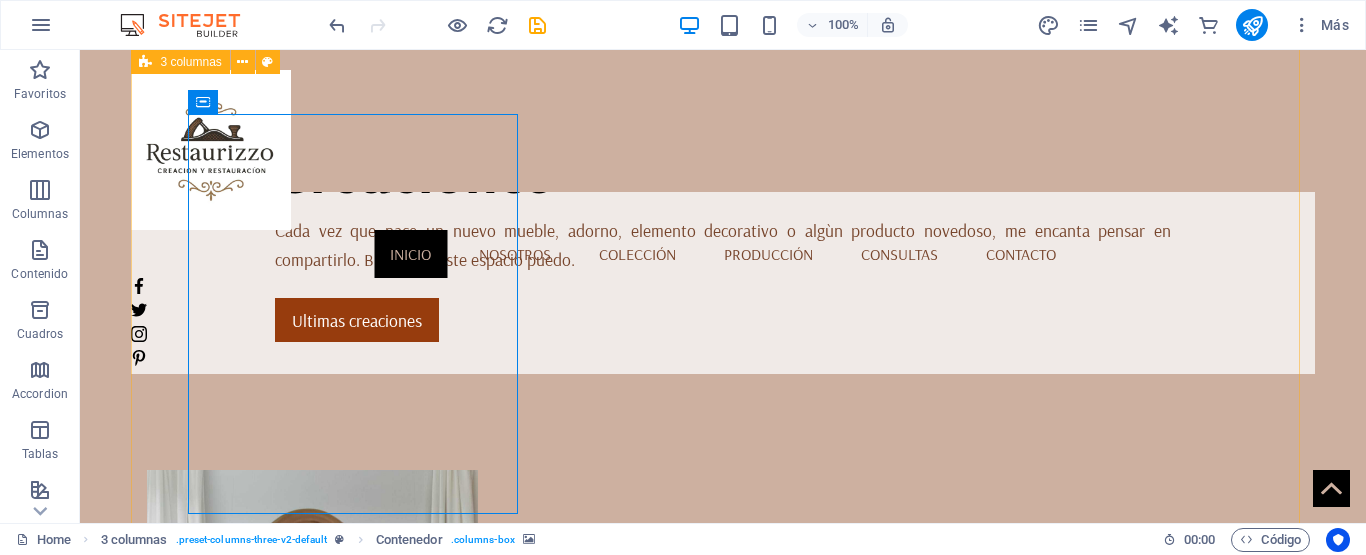 click at bounding box center (312, 670) 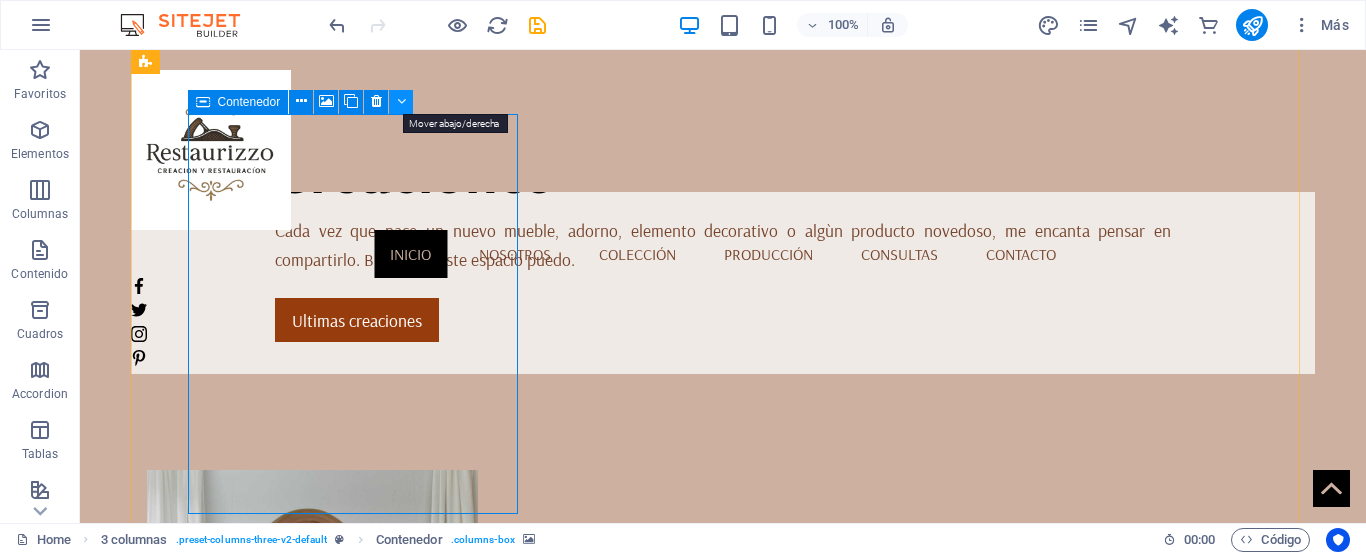 click at bounding box center [401, 102] 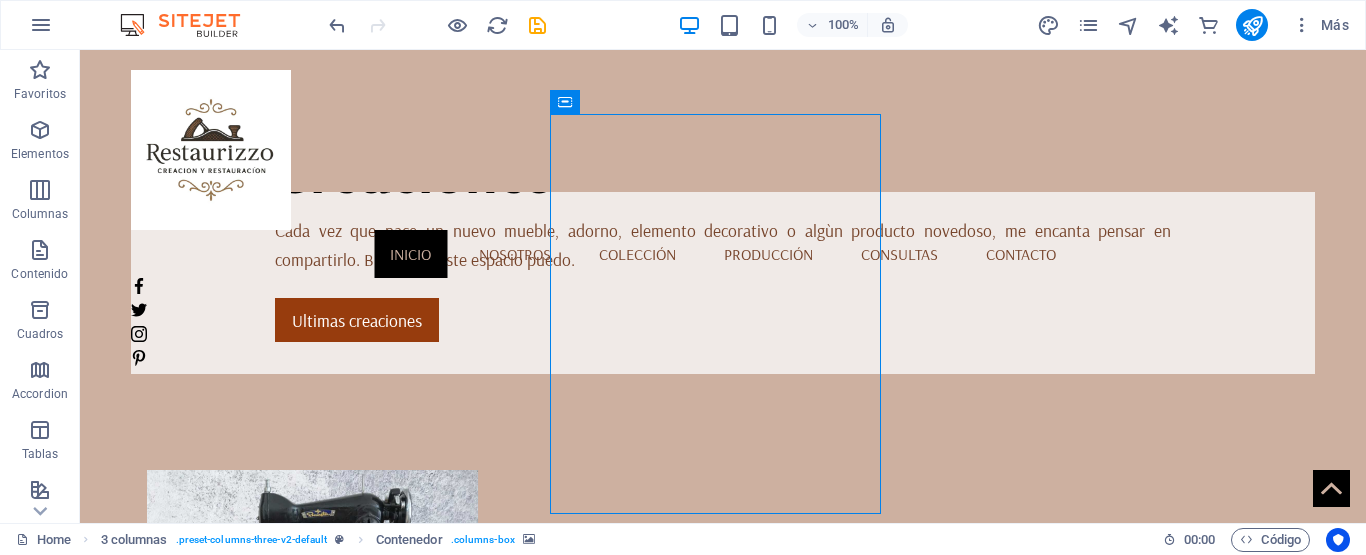 click at bounding box center (312, 670) 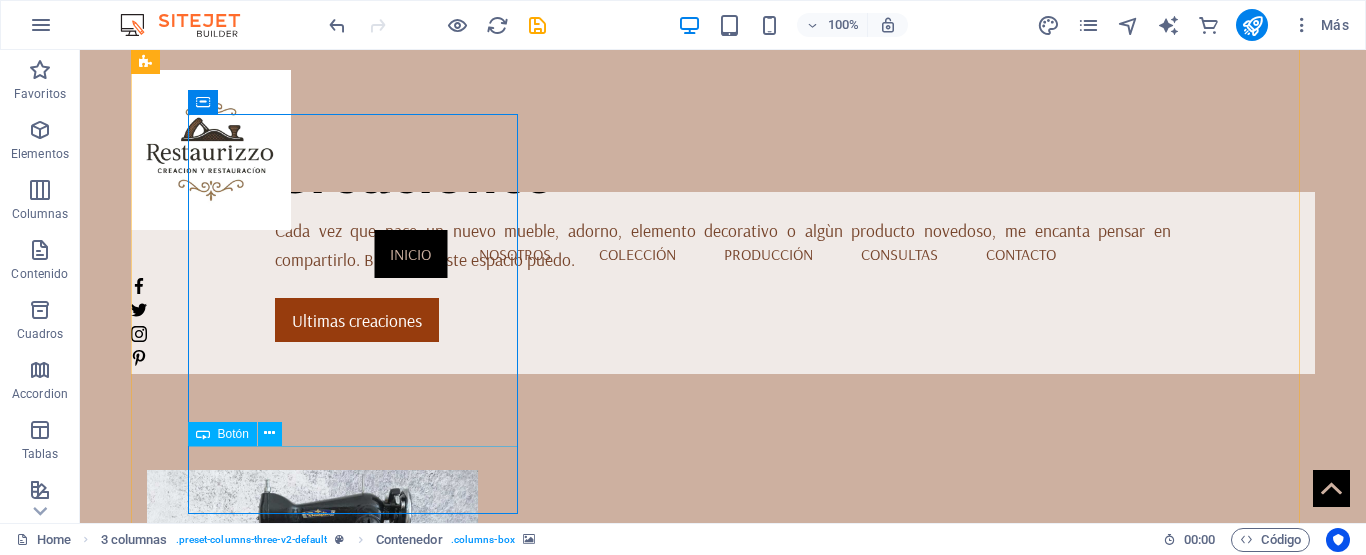 click on "Máquinas de Coser" at bounding box center (312, 904) 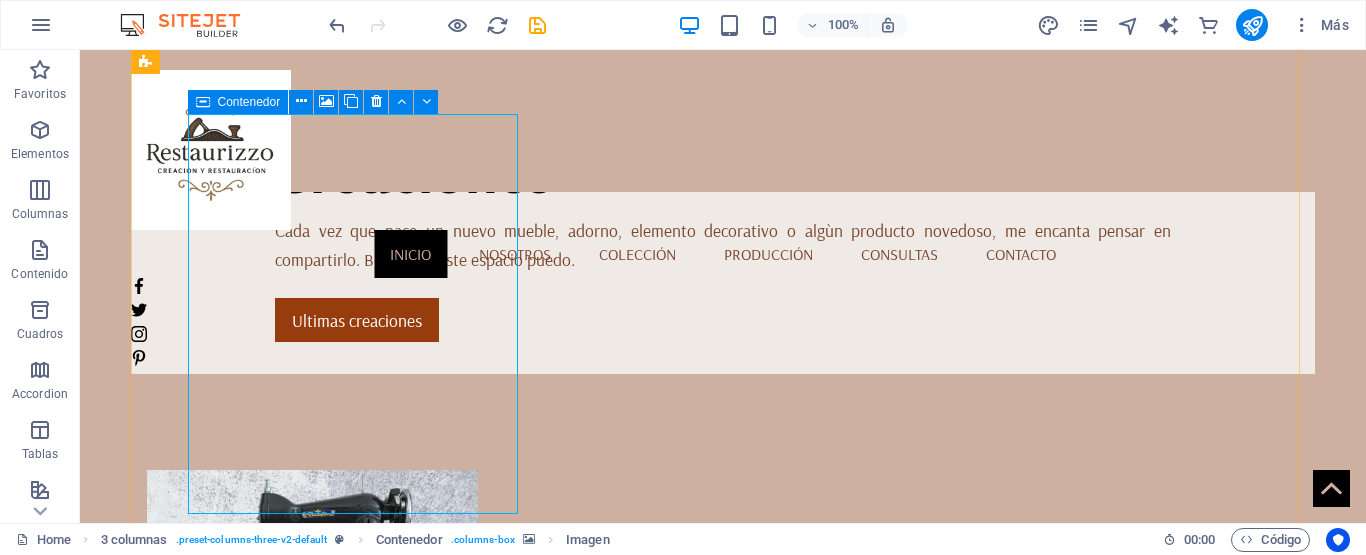 click at bounding box center (312, 670) 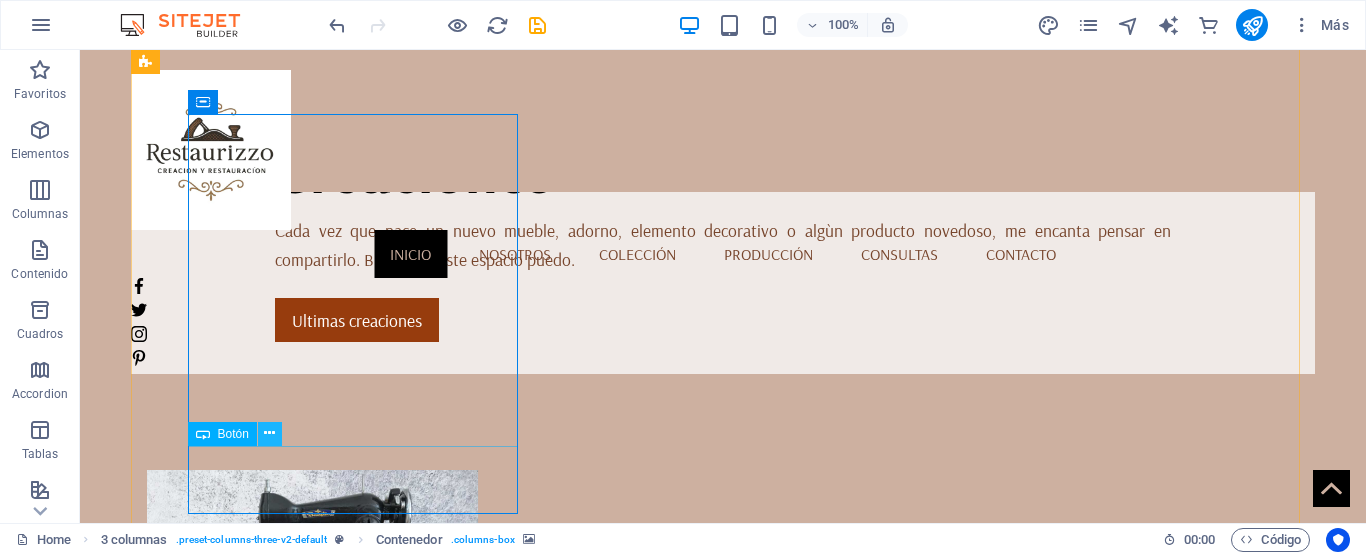 click at bounding box center (269, 433) 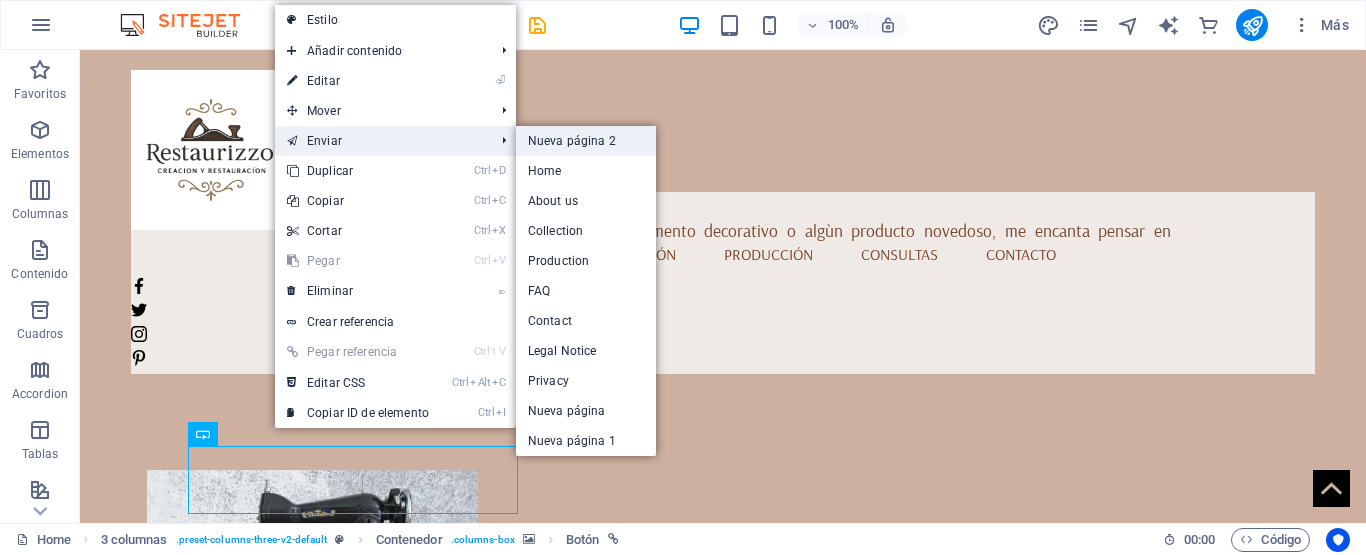 click on "Nueva página 2" at bounding box center (586, 141) 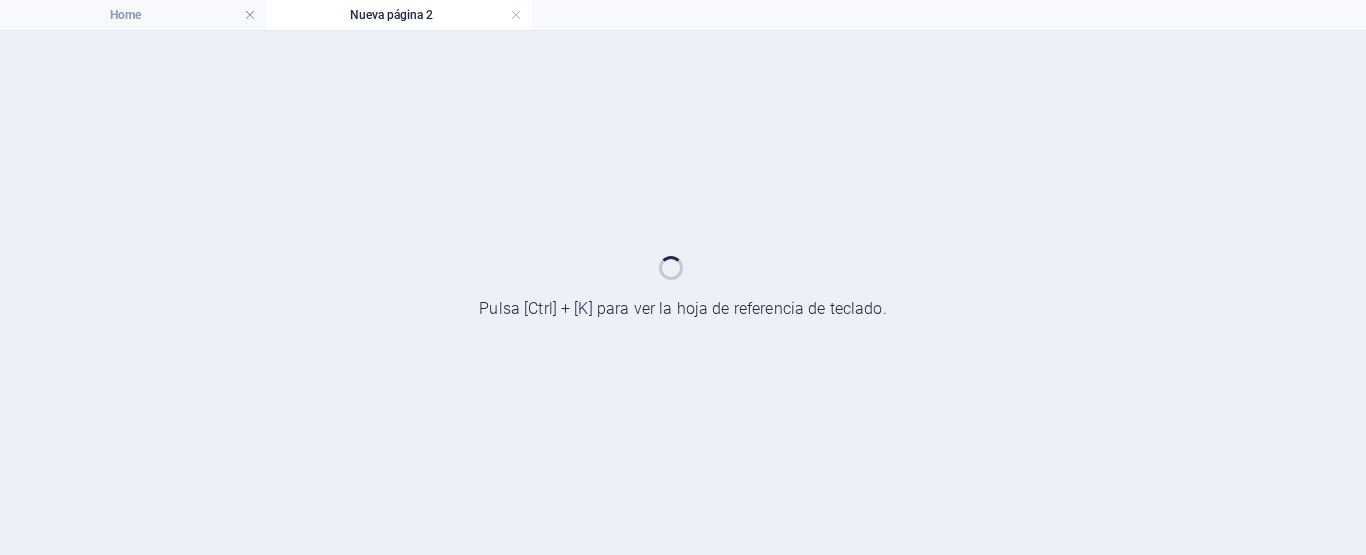 select on "%" 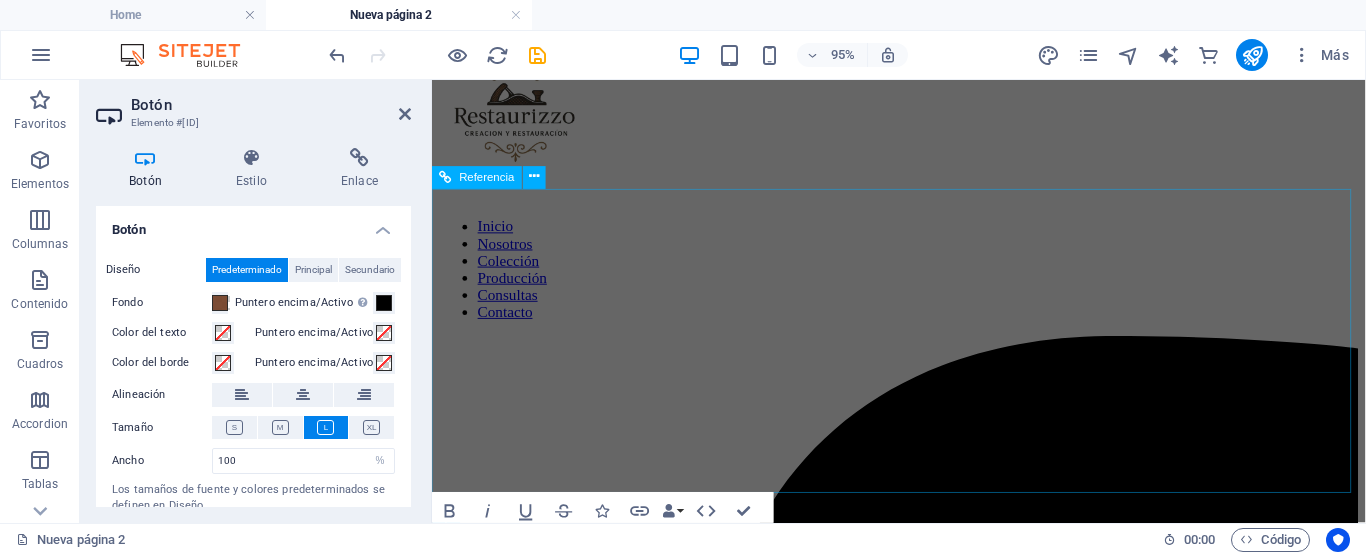 scroll, scrollTop: 0, scrollLeft: 0, axis: both 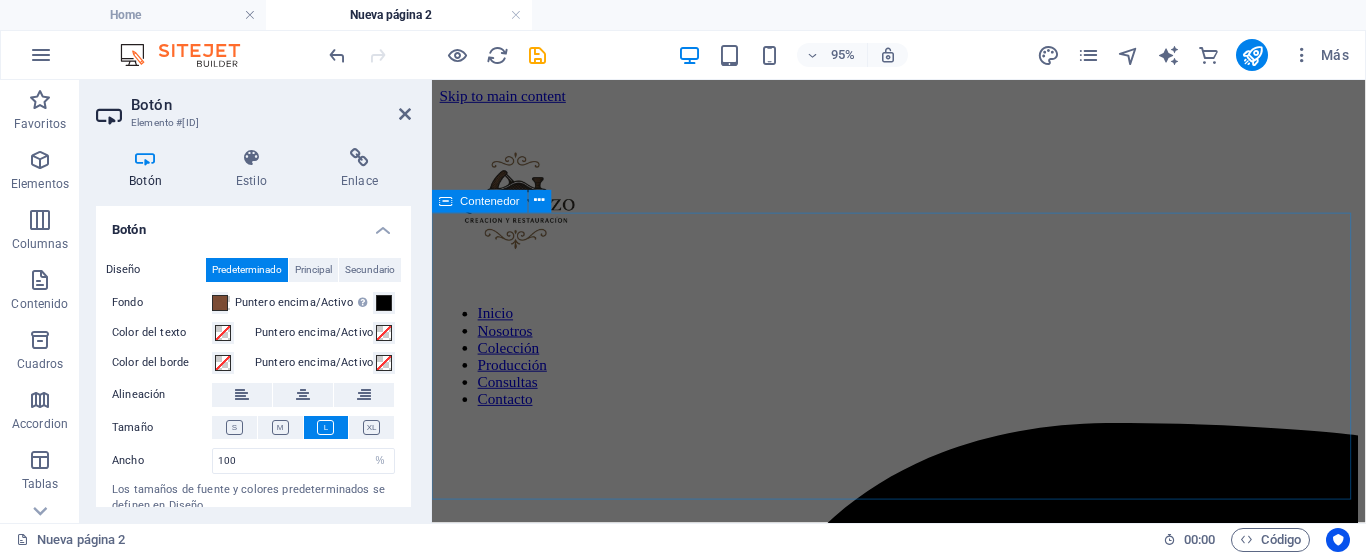 click on "Suelta el contenido aquí o  Añadir elementos  Pegar portapapeles" at bounding box center (923, 6673) 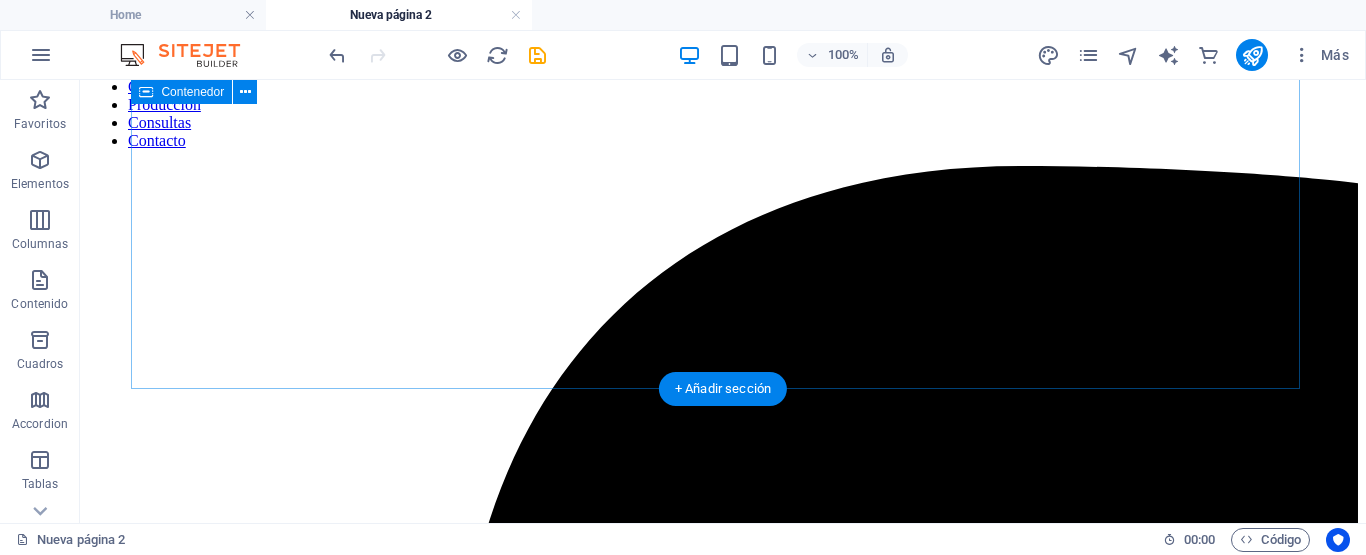scroll, scrollTop: 0, scrollLeft: 0, axis: both 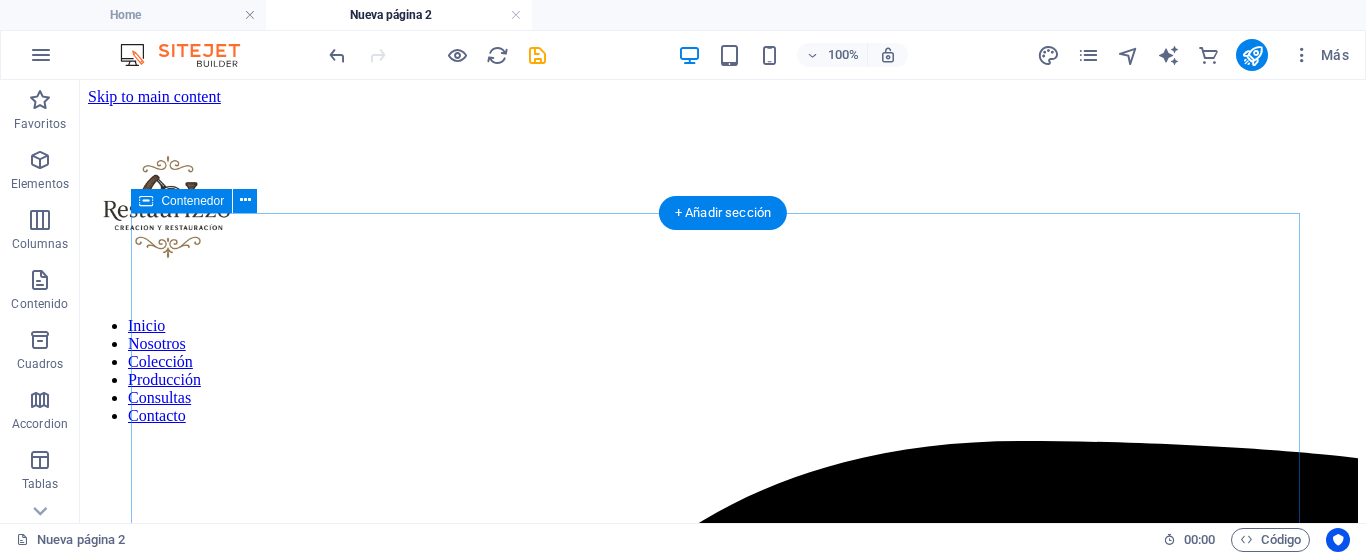 click on "Añadir elementos" at bounding box center [652, 8633] 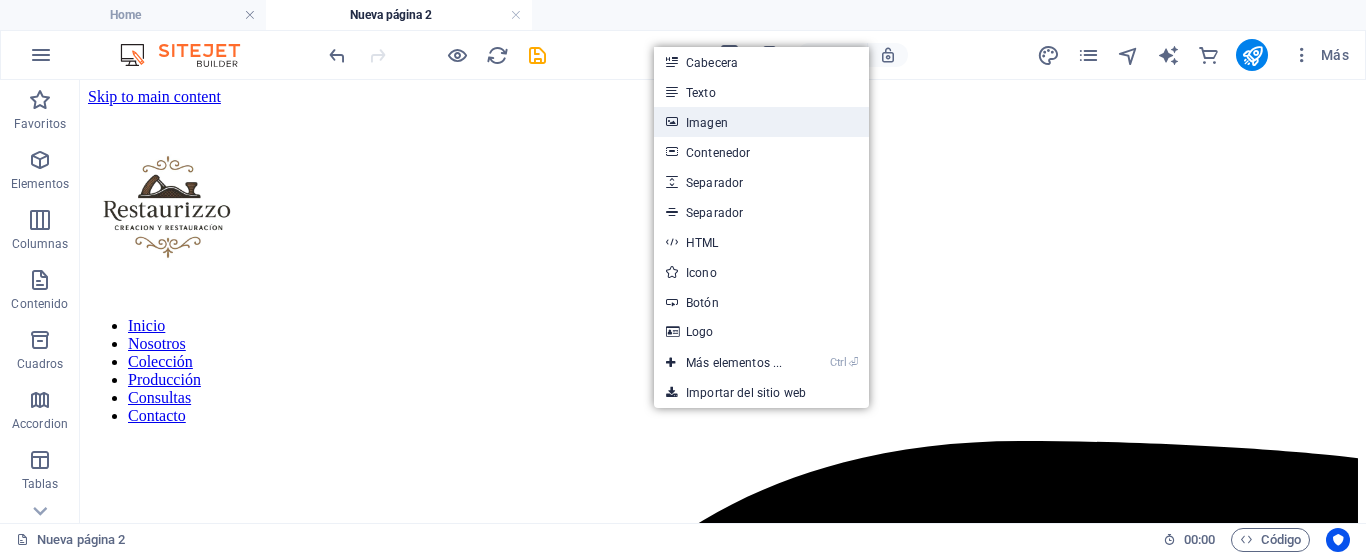 click on "Imagen" at bounding box center (761, 122) 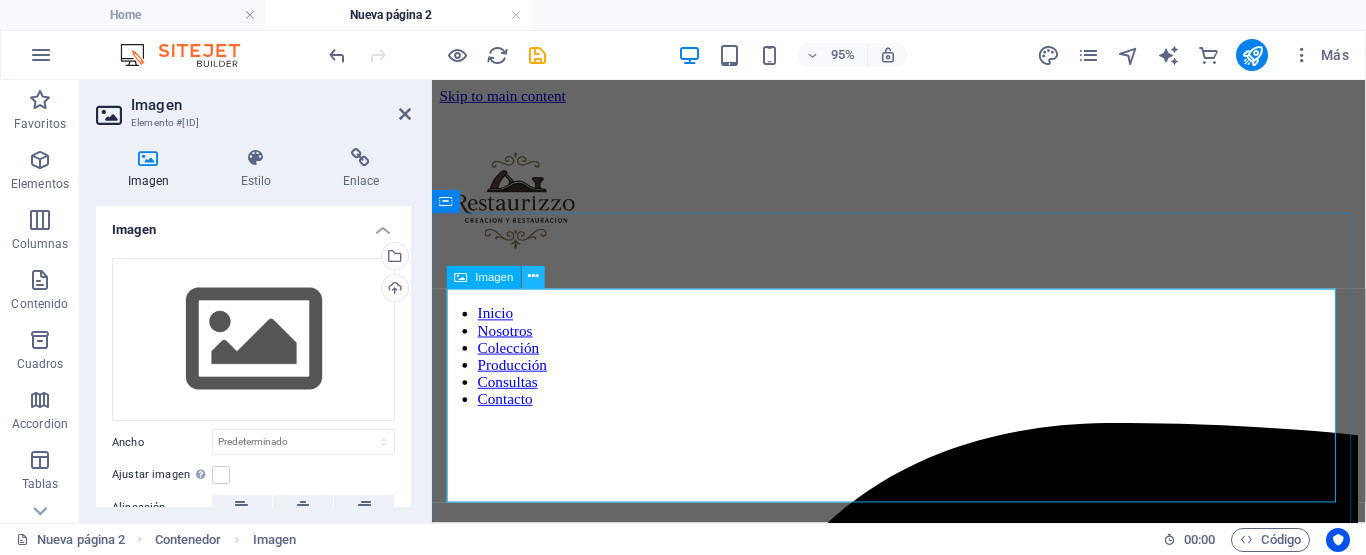 click at bounding box center (533, 277) 